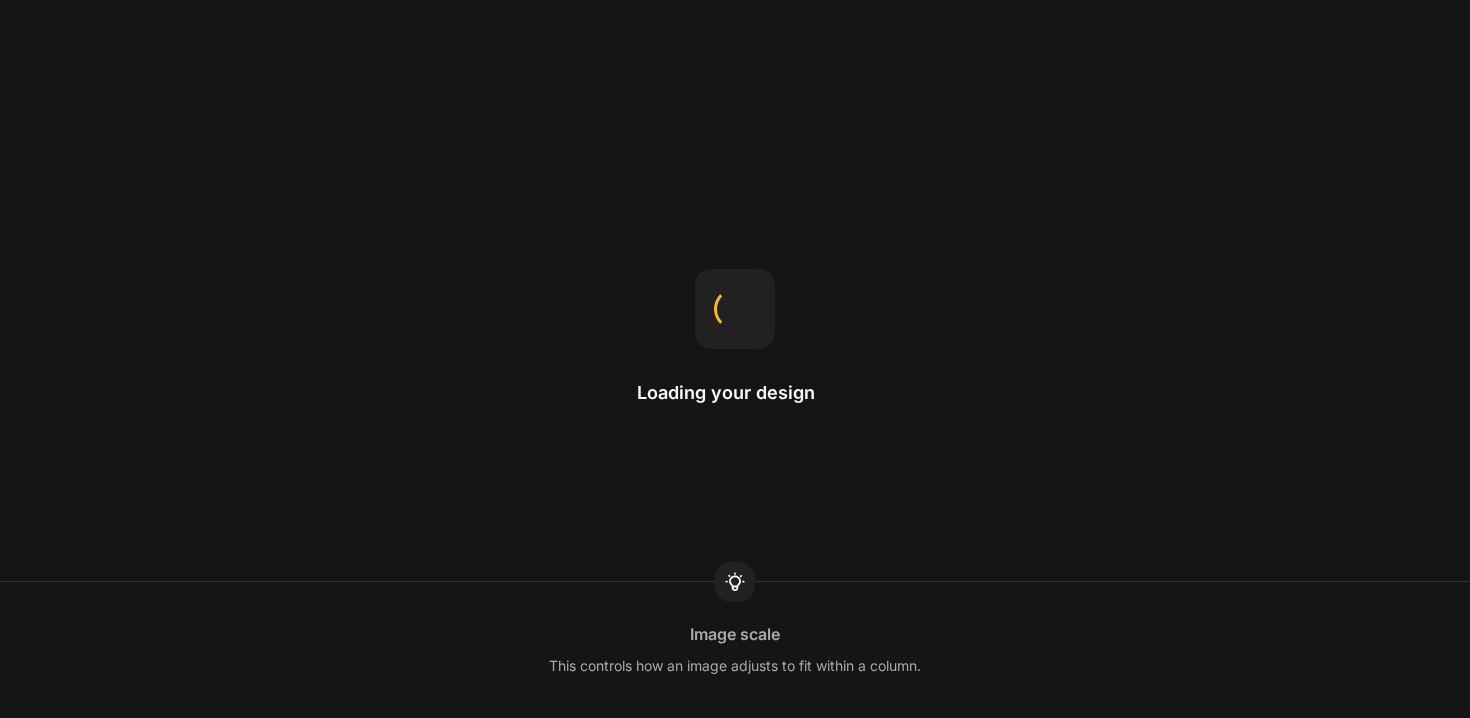 scroll, scrollTop: 0, scrollLeft: 0, axis: both 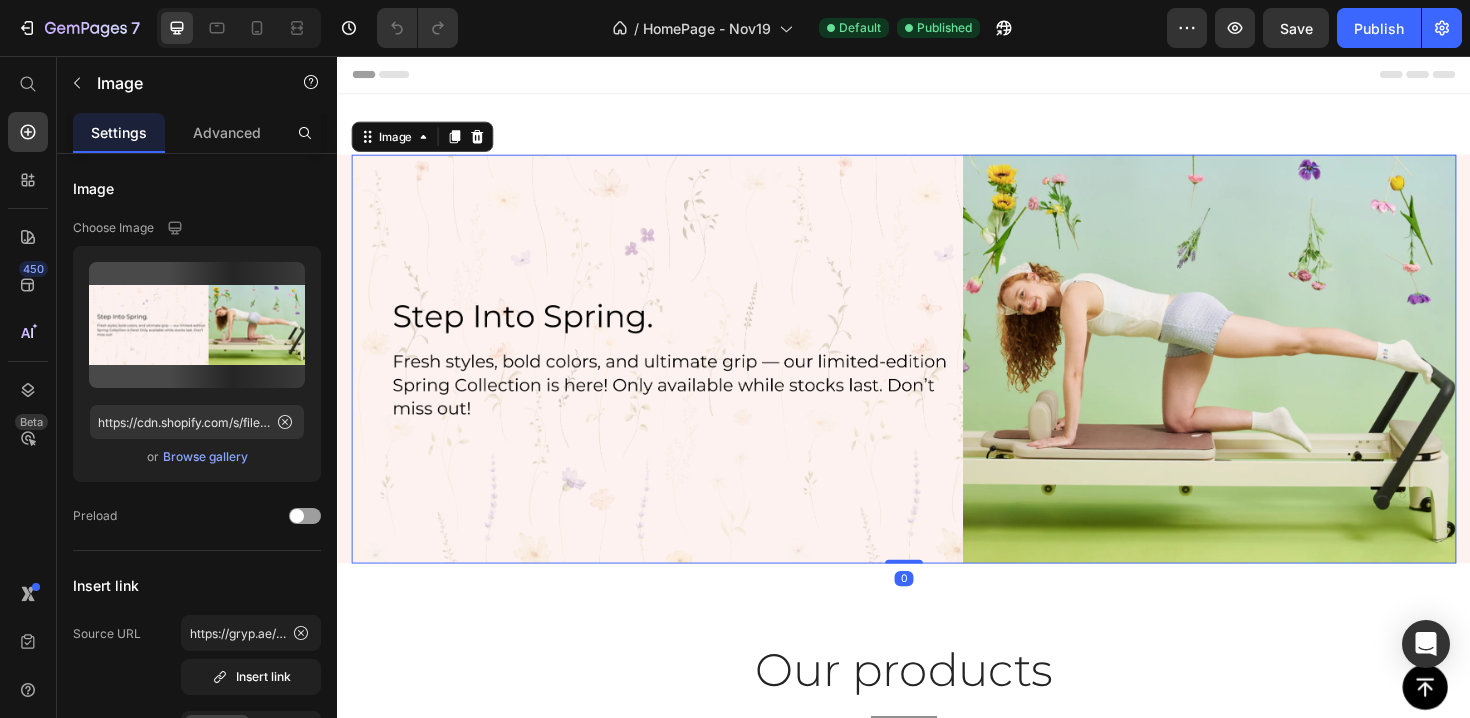 click at bounding box center [937, 377] 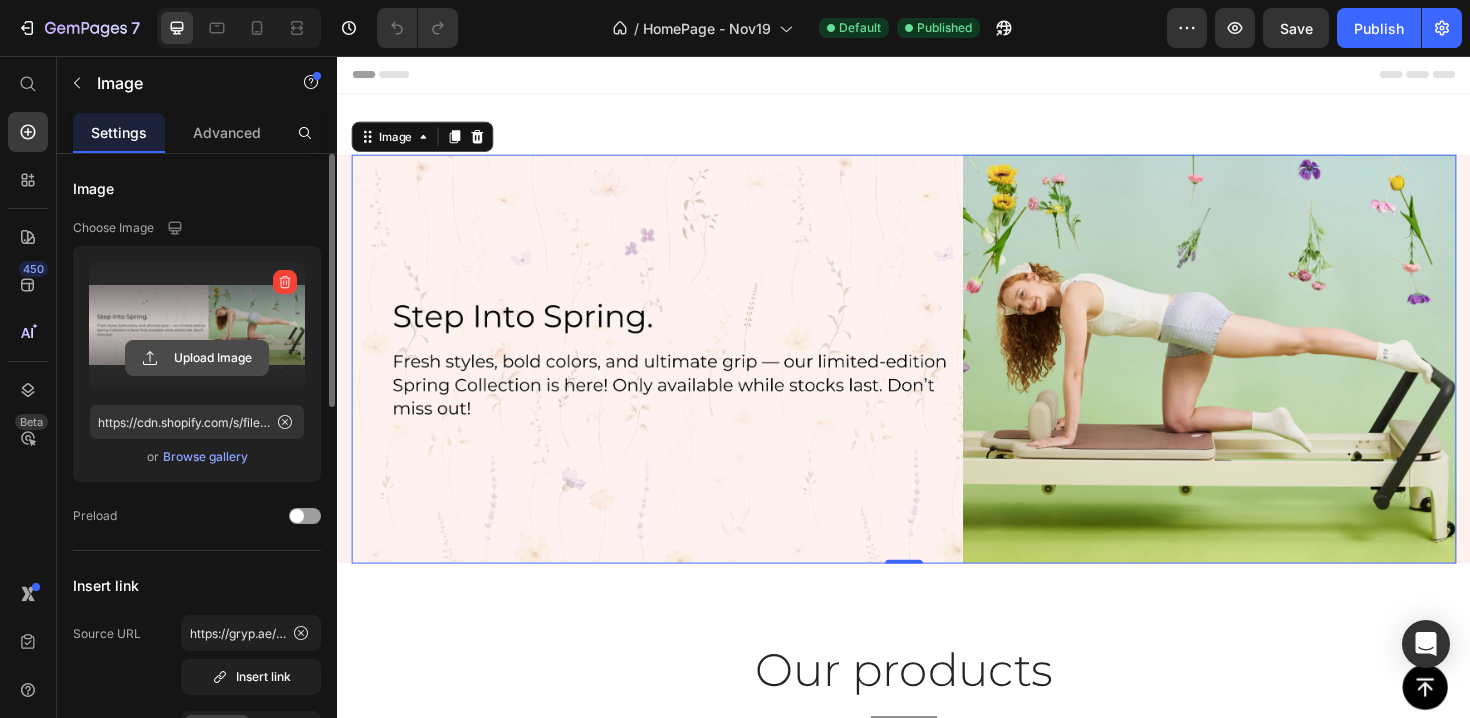 click 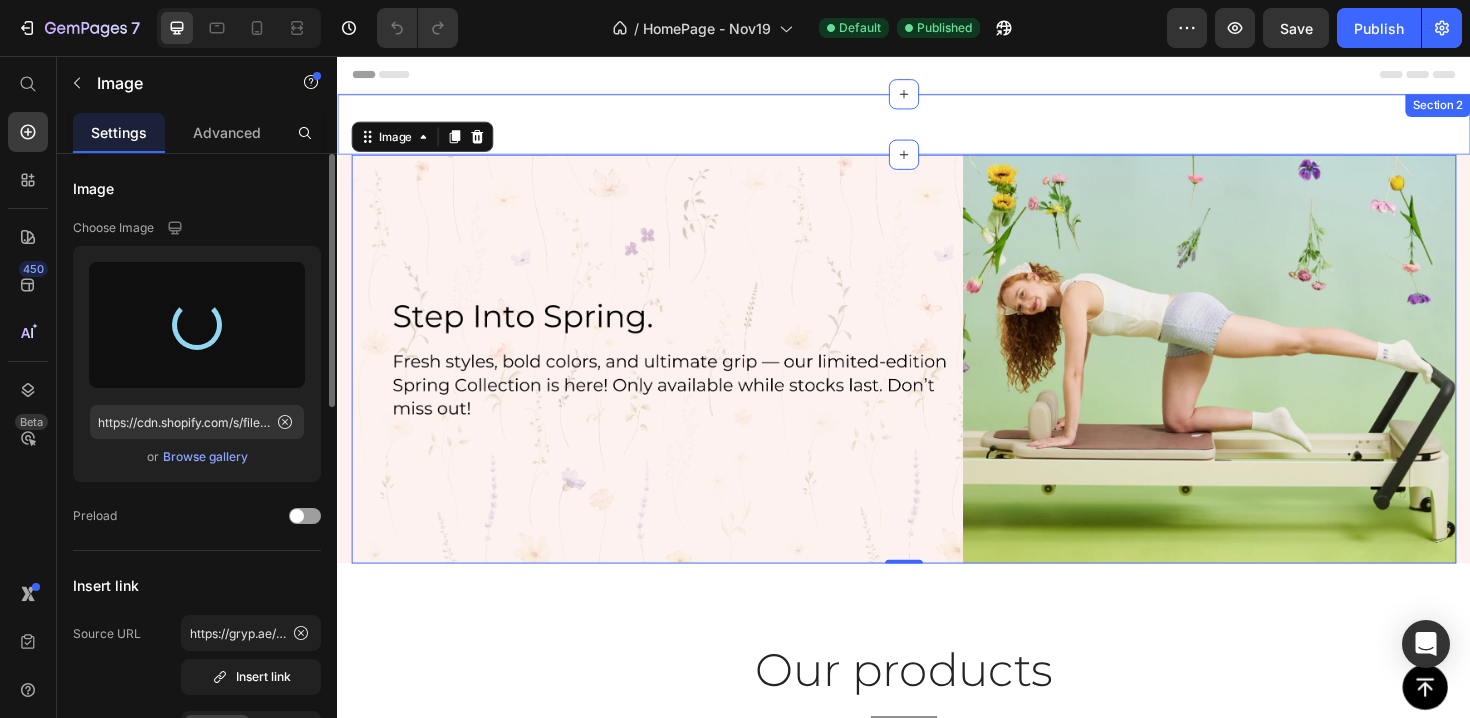 type on "https://cdn.shopify.com/s/files/1/0656/0494/4008/files/gempages_540721704381449451-5ea69e7b-ae60-457b-a968-50c426d69332.svg" 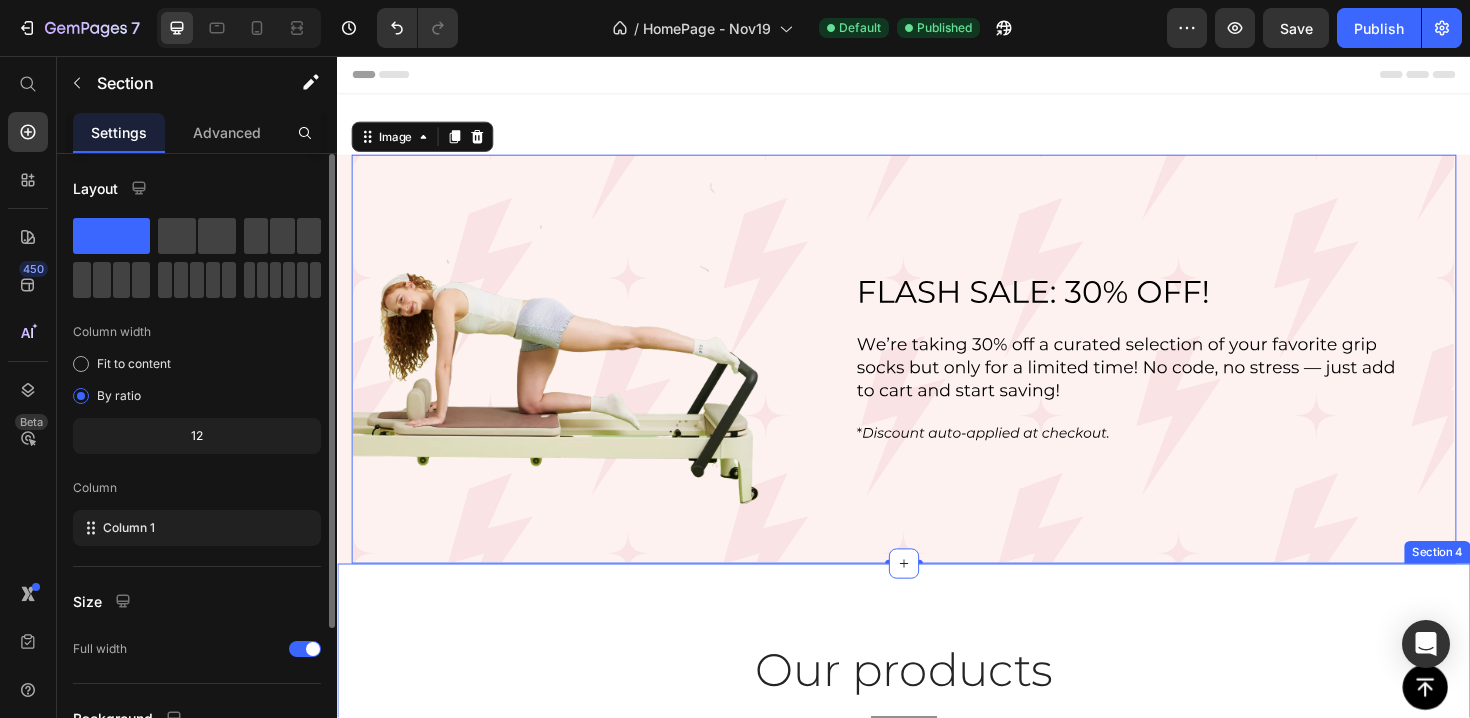click on "Our products Heading                Title Line Row
Drop element here Hero Banner                Socks Button
Drop element here Hero Banner                Merch Button
Drop element here Hero Banner                Bags Button Row Section 4" at bounding box center [937, 1025] 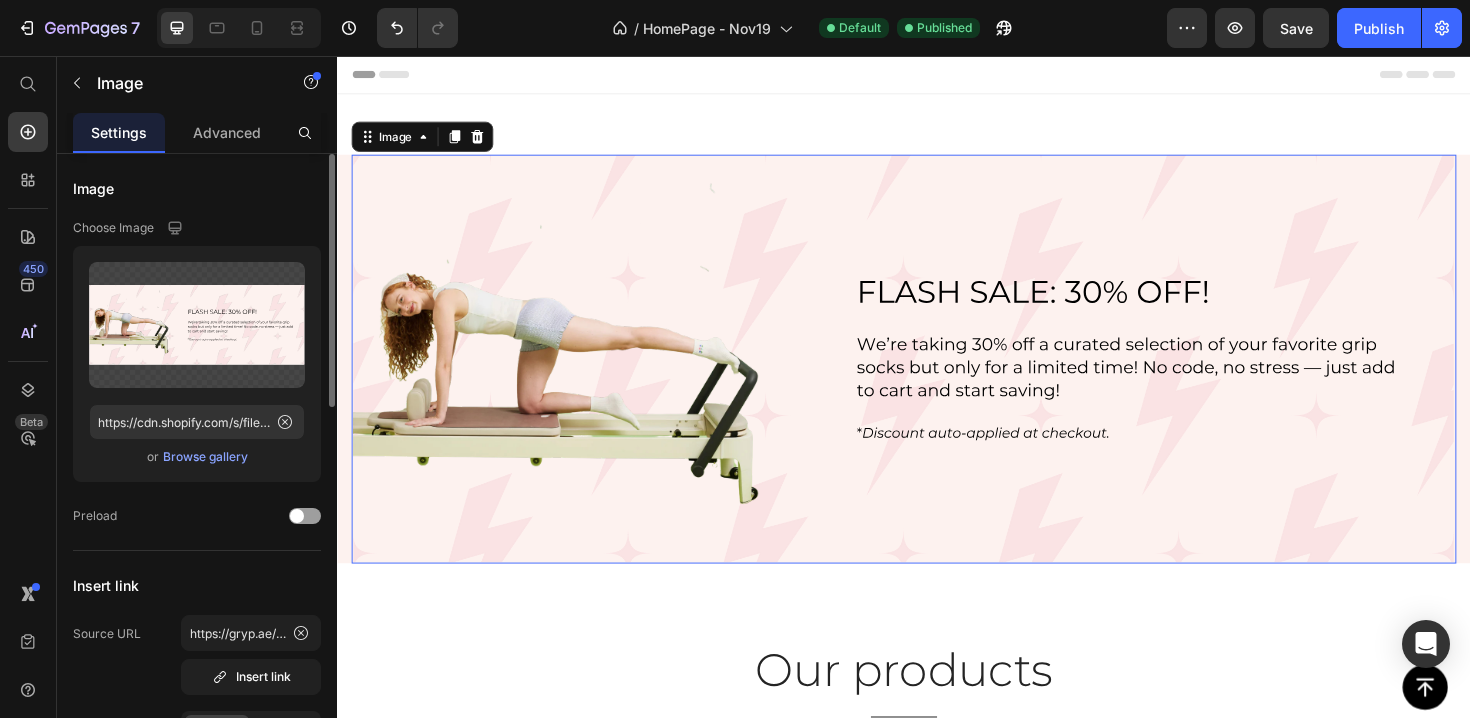 click at bounding box center (937, 377) 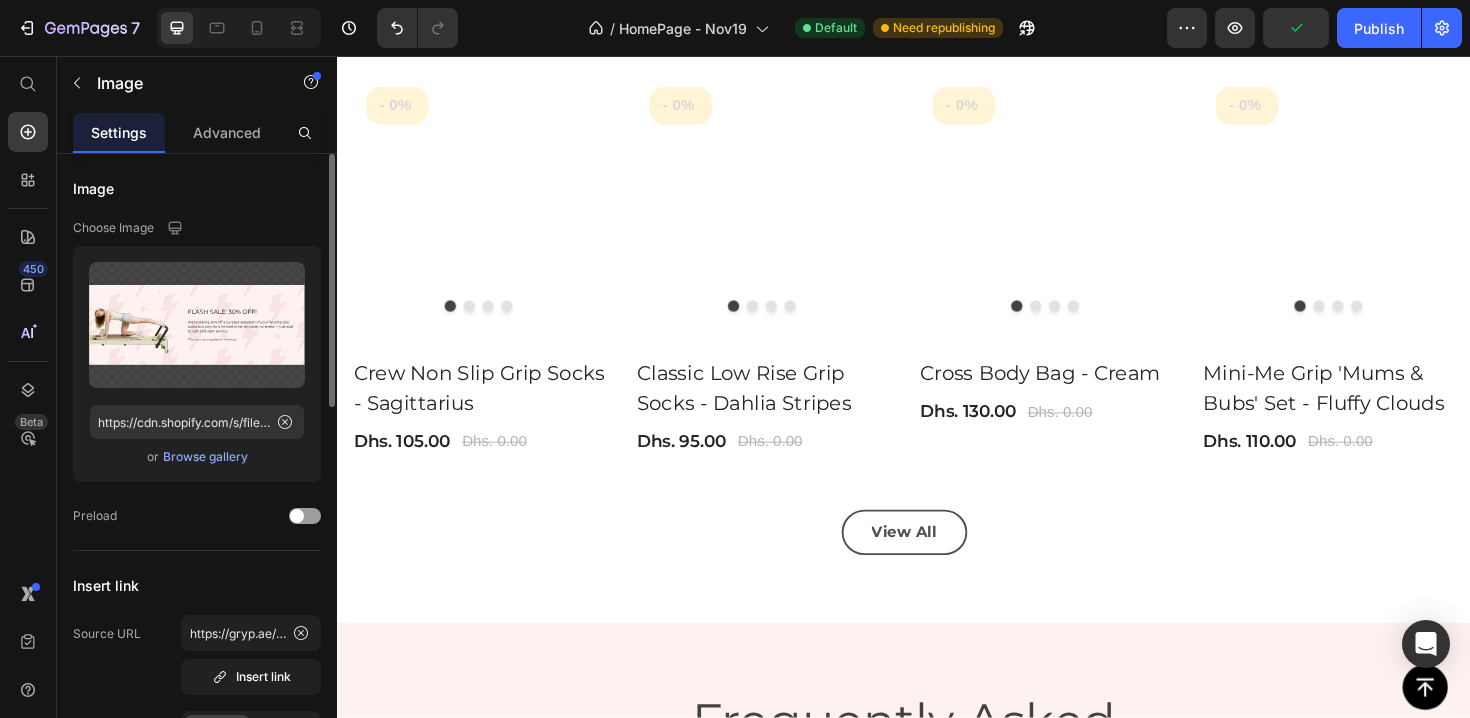 scroll, scrollTop: 2180, scrollLeft: 0, axis: vertical 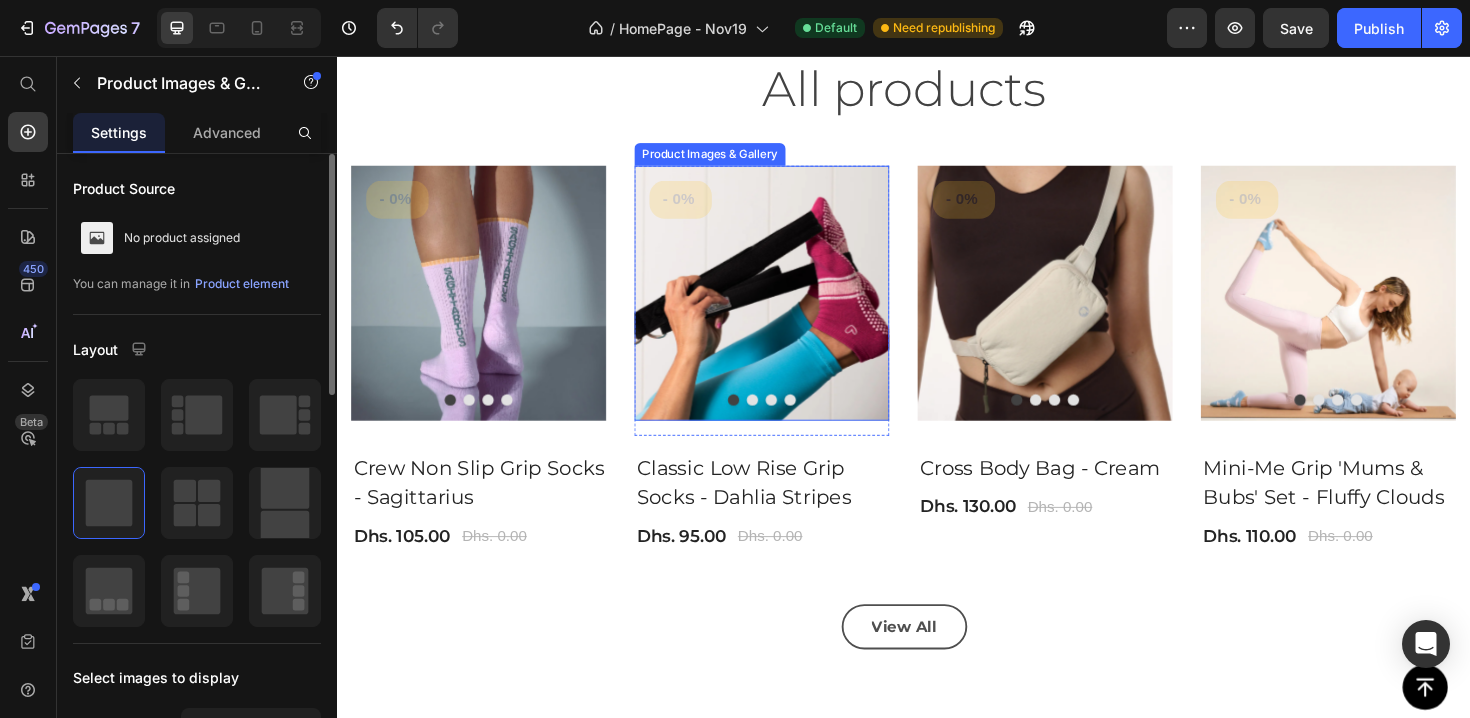 click at bounding box center [787, 308] 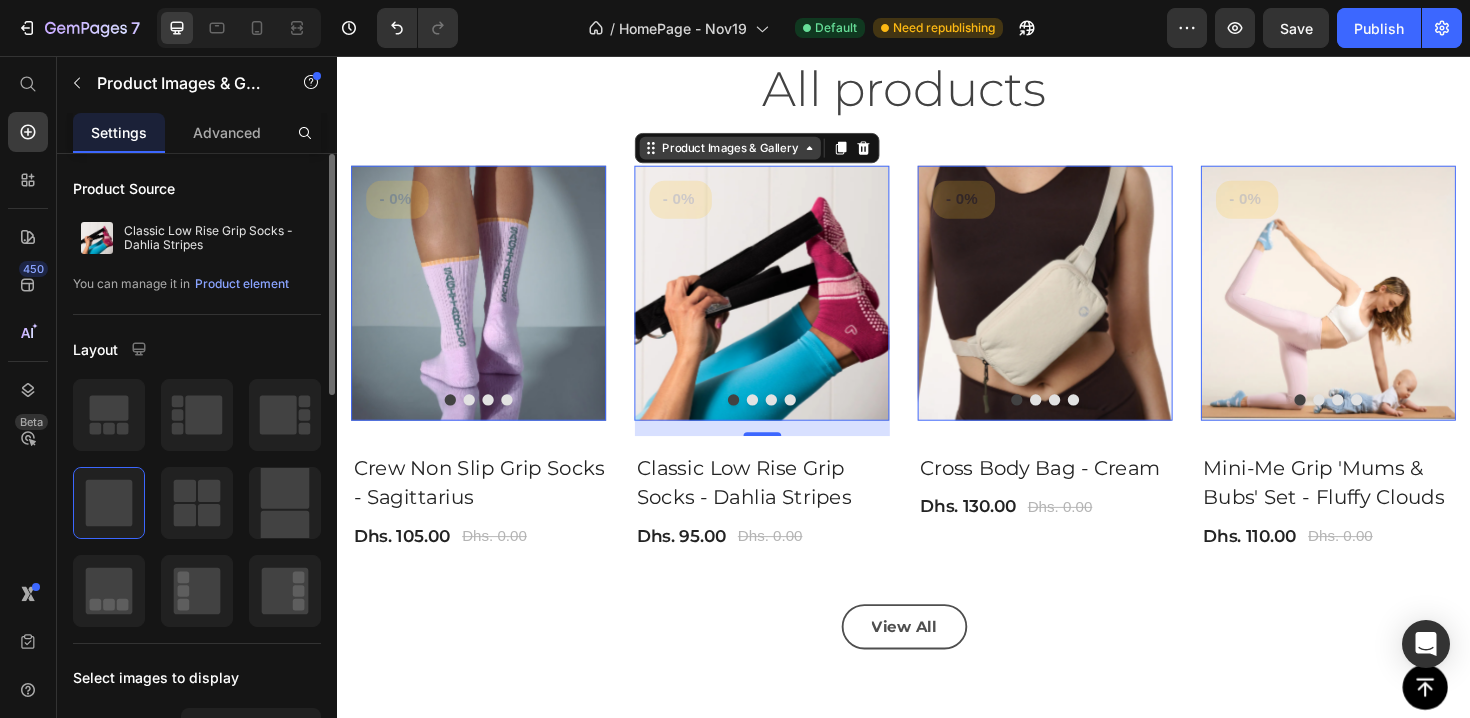 click on "Product Images & Gallery" at bounding box center (433, 161) 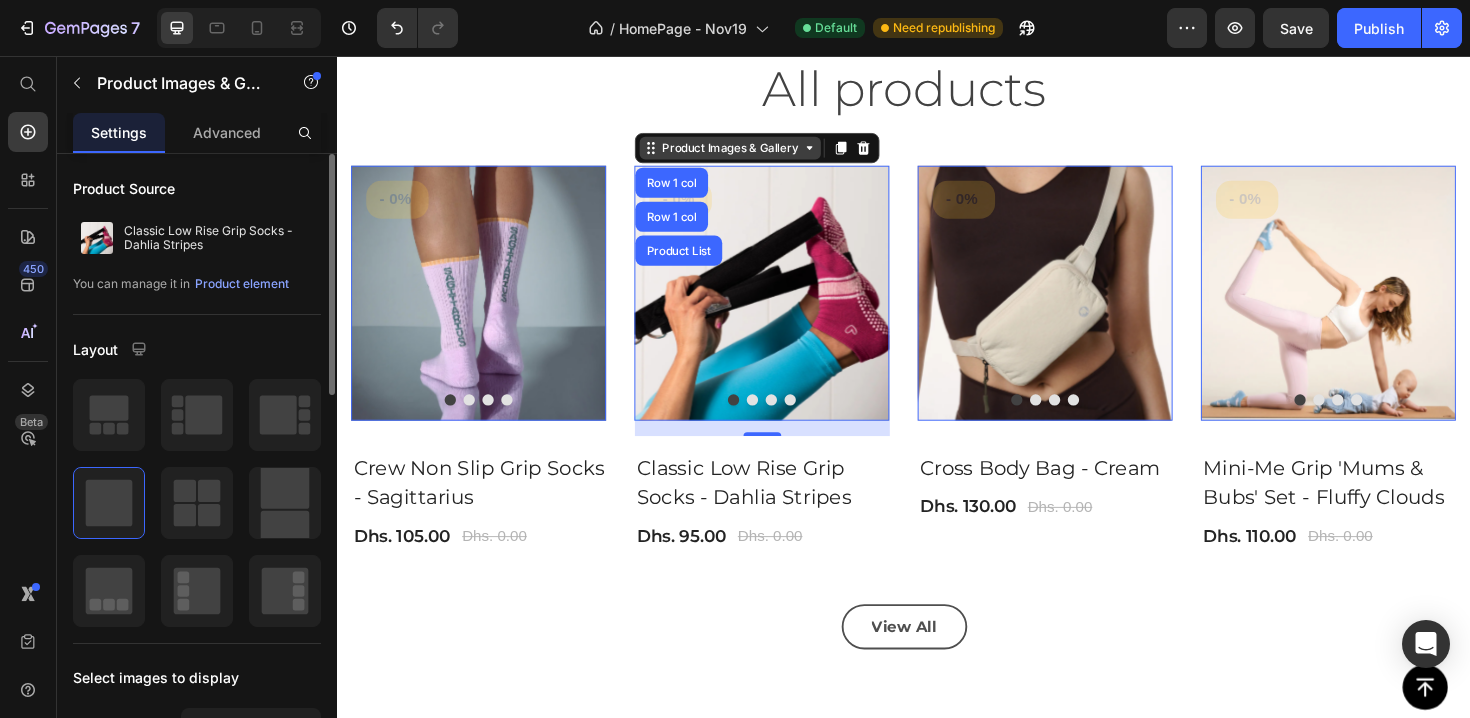 click on "Product Images & Gallery" at bounding box center [433, 161] 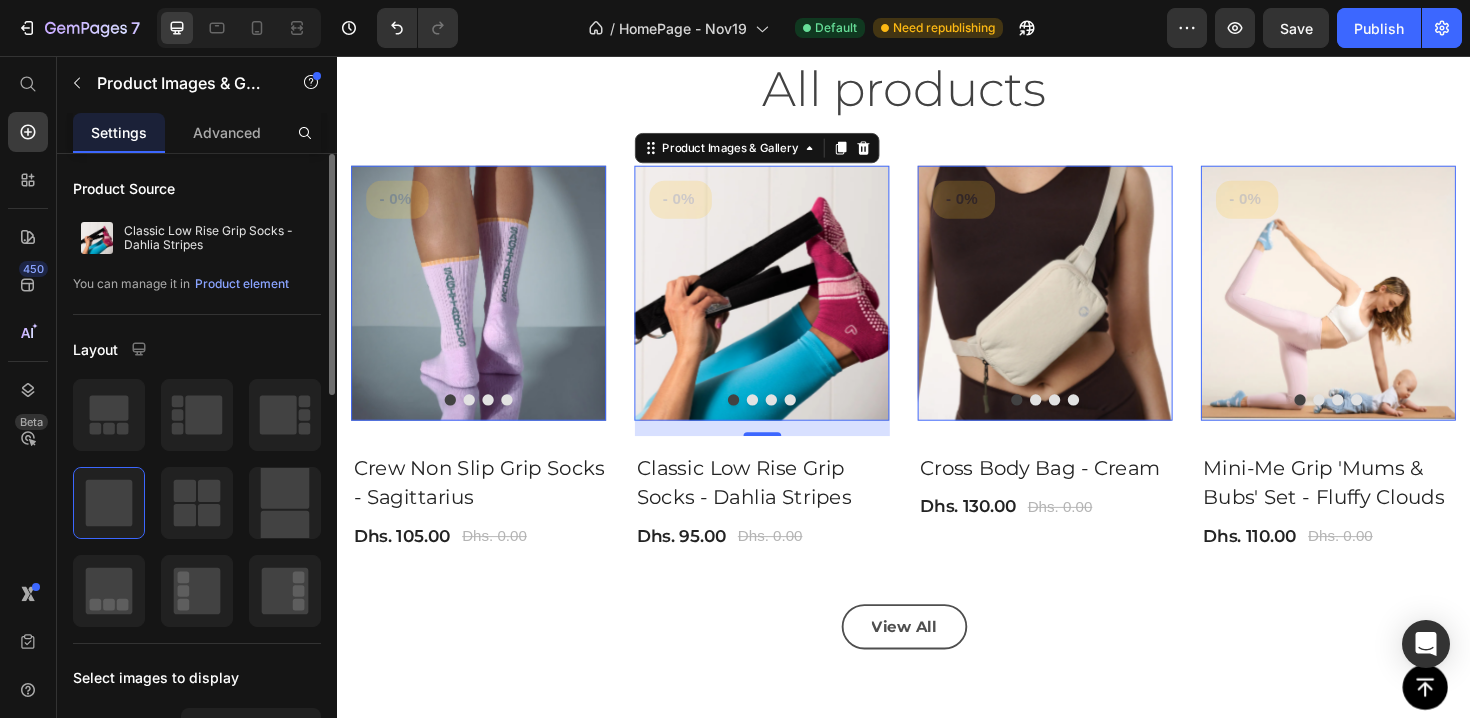 click at bounding box center [787, 308] 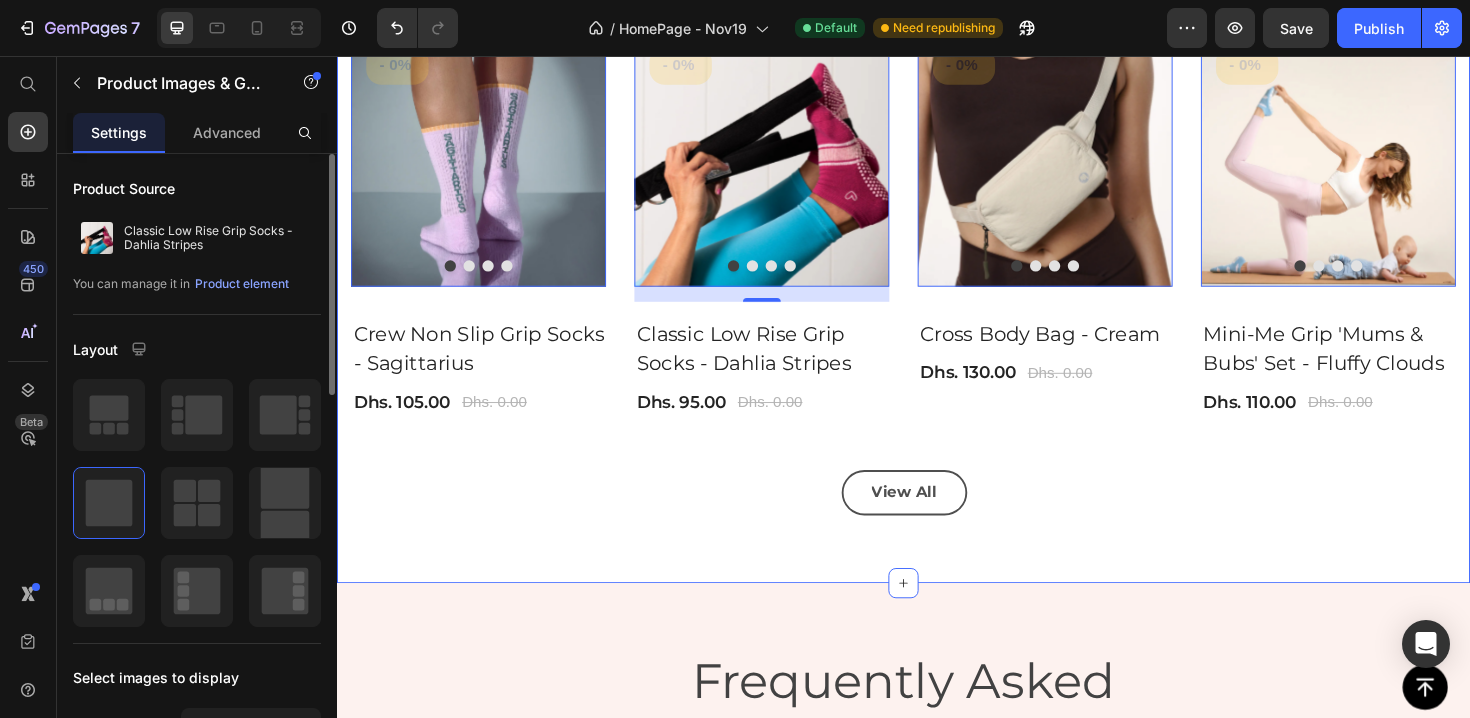 scroll, scrollTop: 2328, scrollLeft: 0, axis: vertical 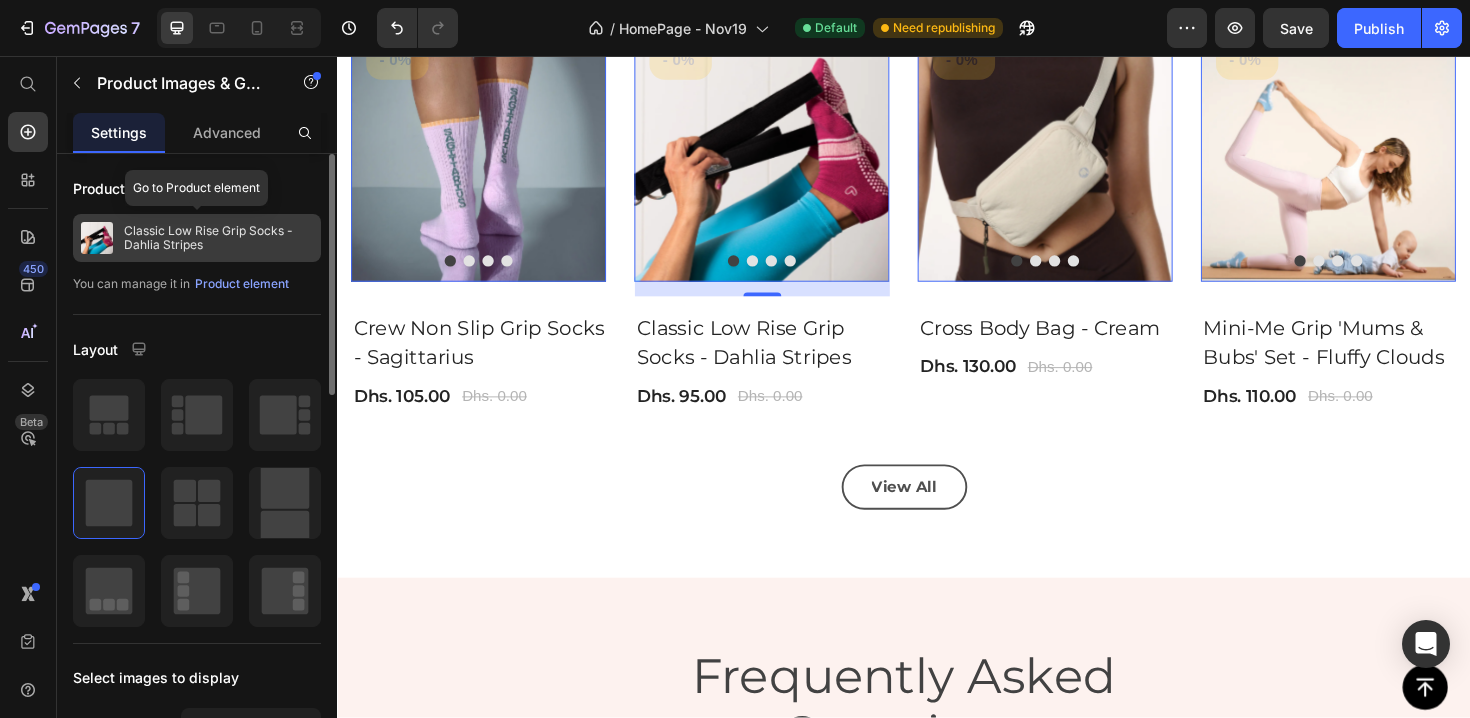 click on "Classic Low Rise Grip Socks - Dahlia Stripes" at bounding box center [218, 238] 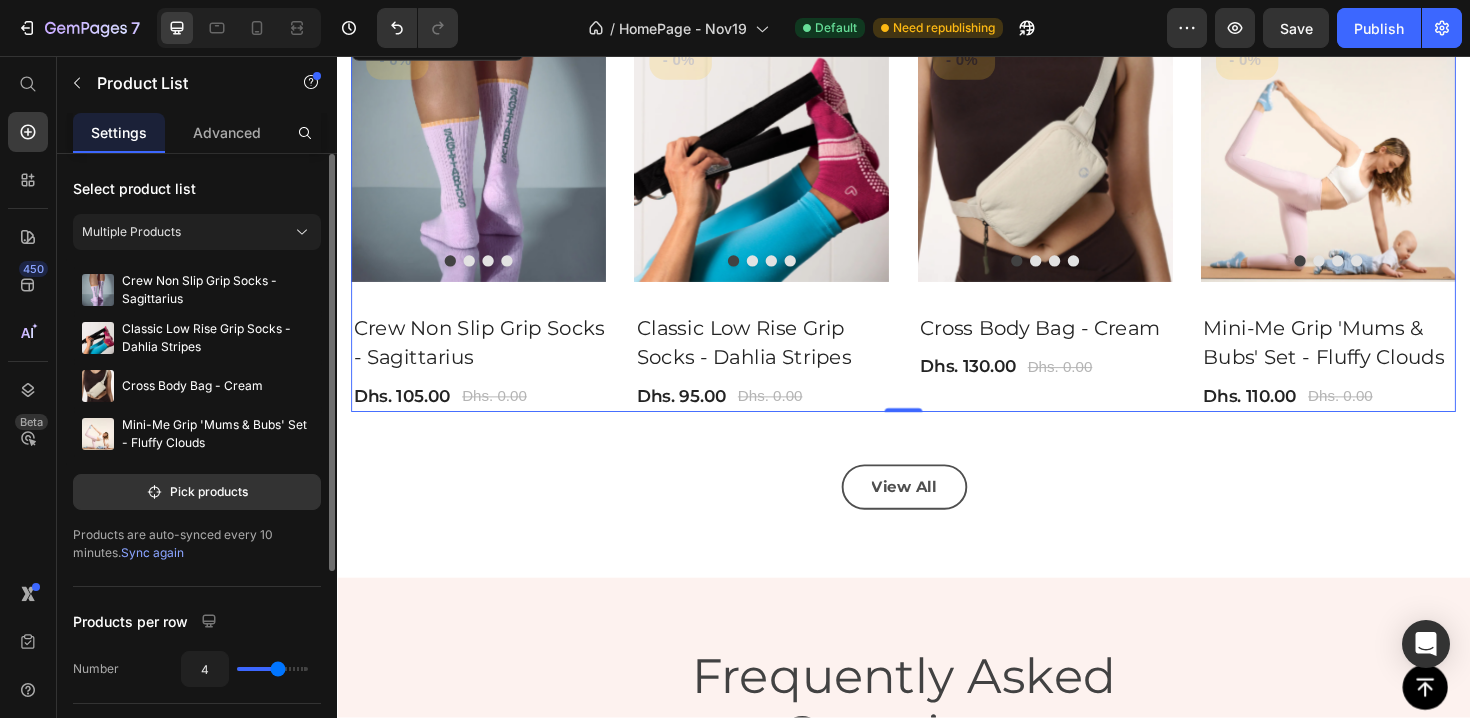click on "Multiple Products" 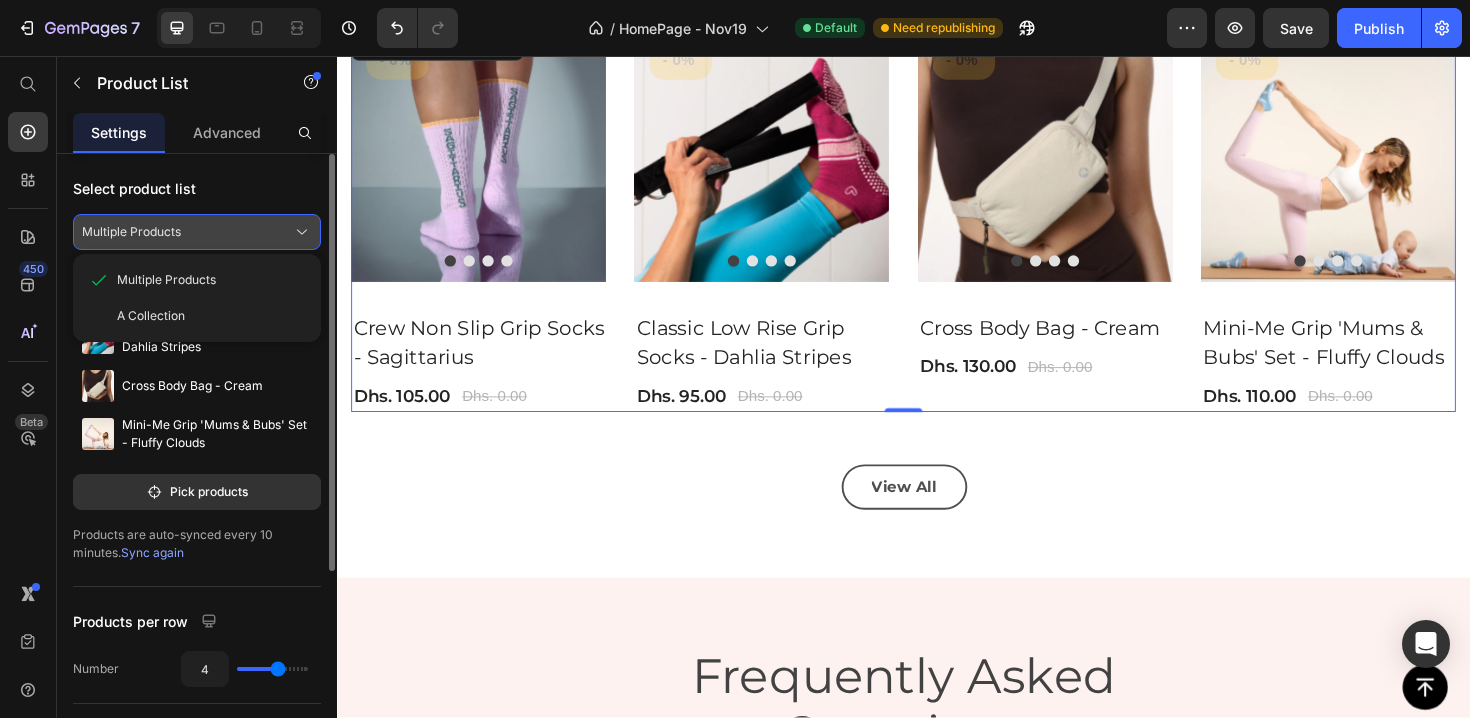 click on "Multiple Products" 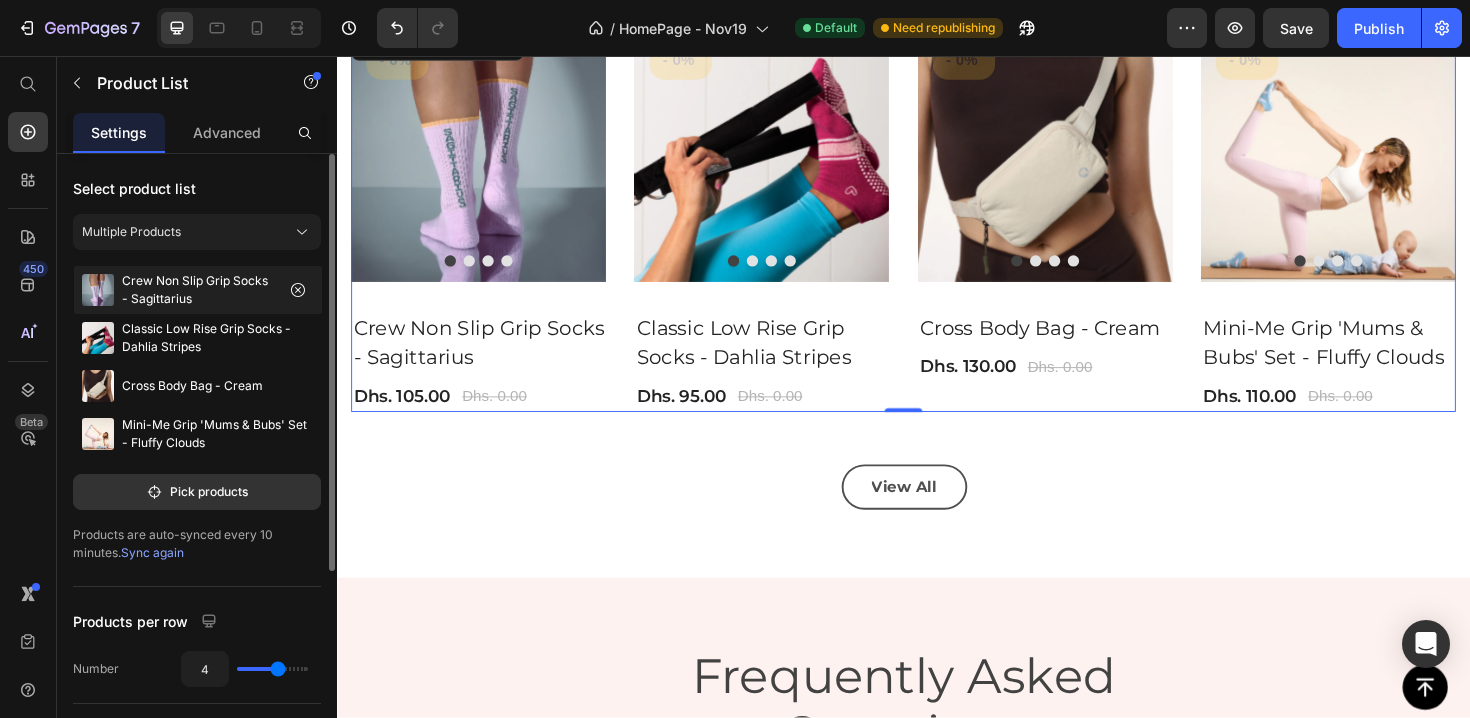 click on "Crew Non Slip Grip Socks - Sagittarius" at bounding box center (198, 290) 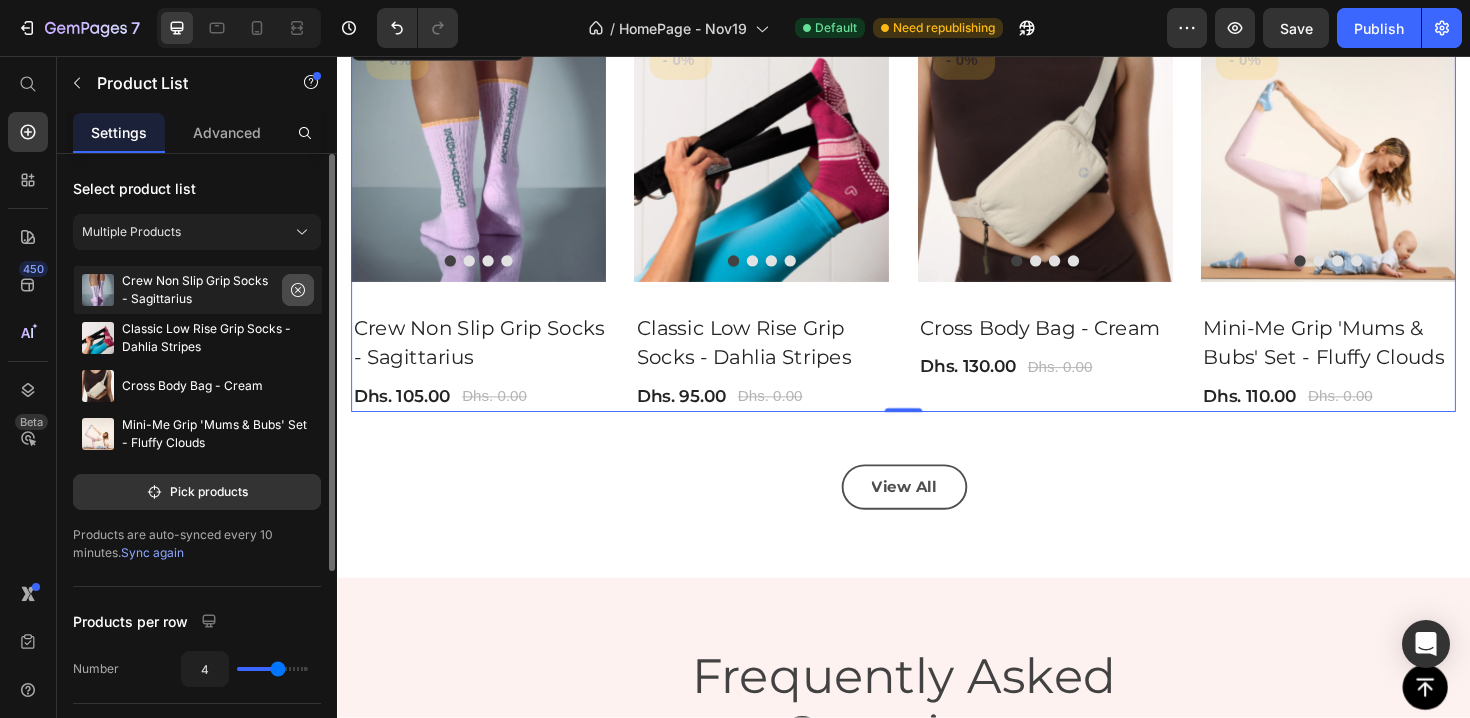 click 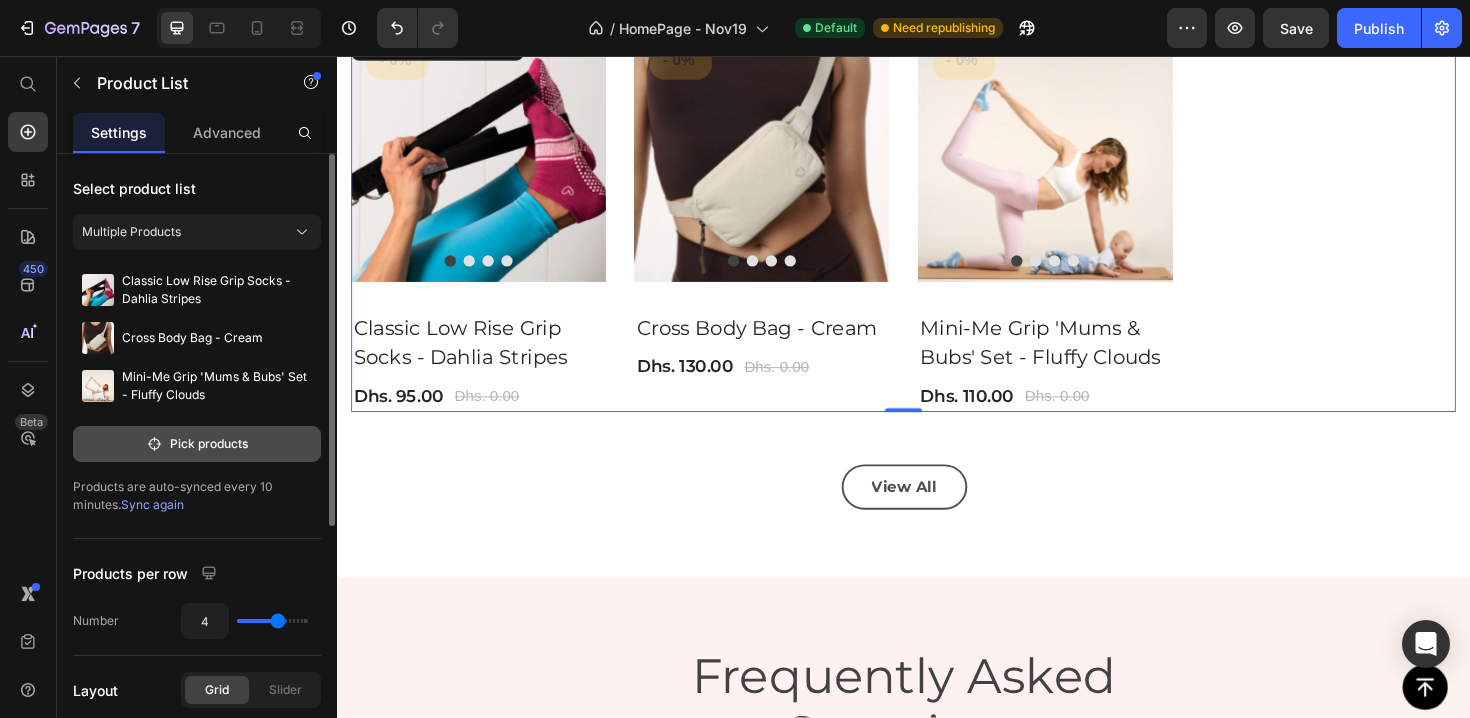 click on "Pick products" at bounding box center [197, 444] 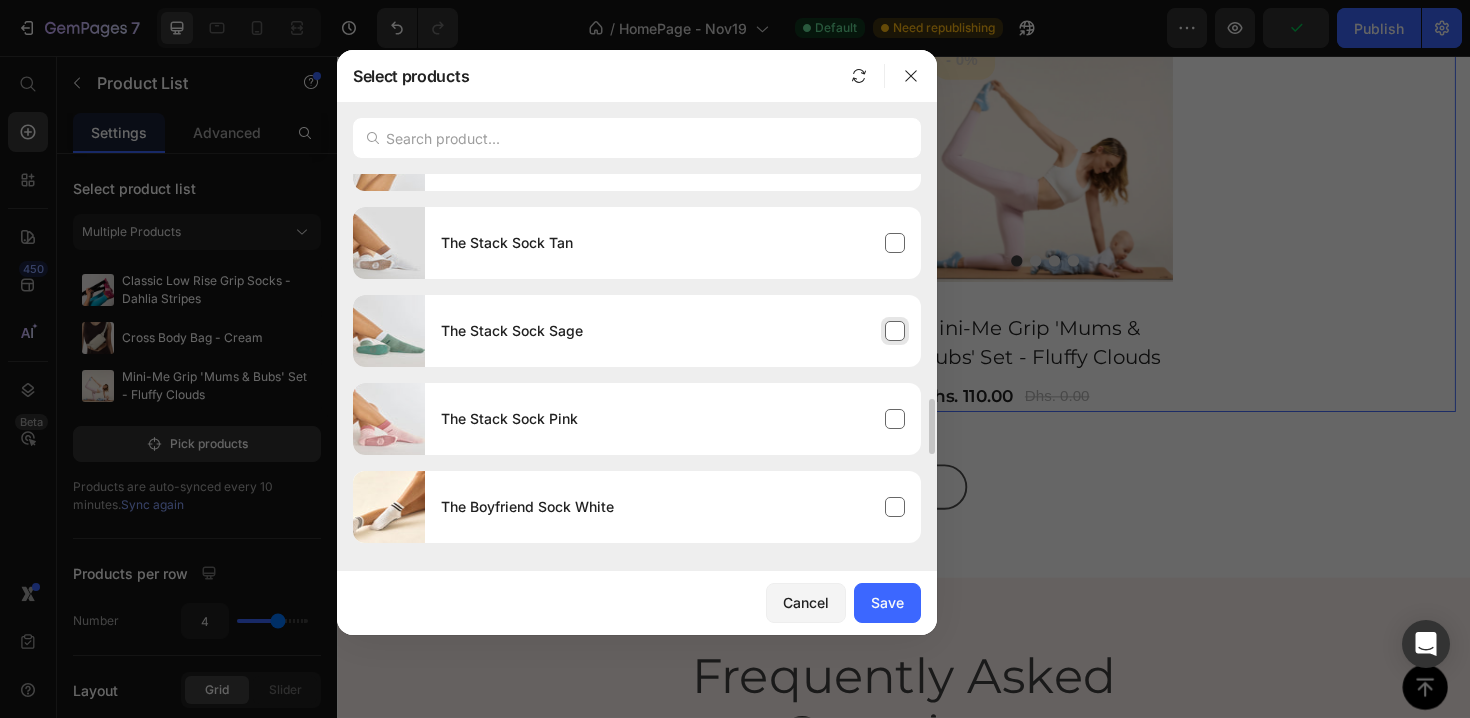 scroll, scrollTop: 1619, scrollLeft: 0, axis: vertical 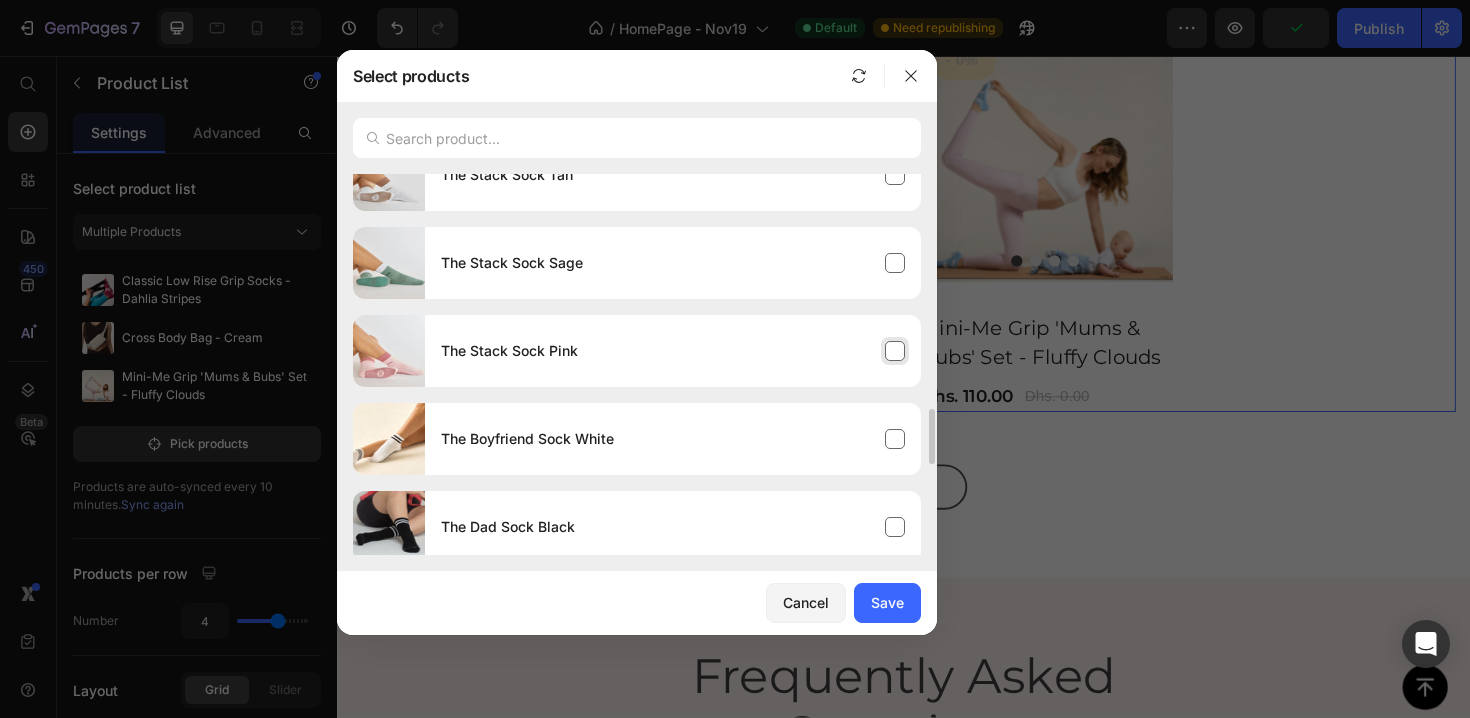 click on "The Stack Sock Pink" at bounding box center (673, 351) 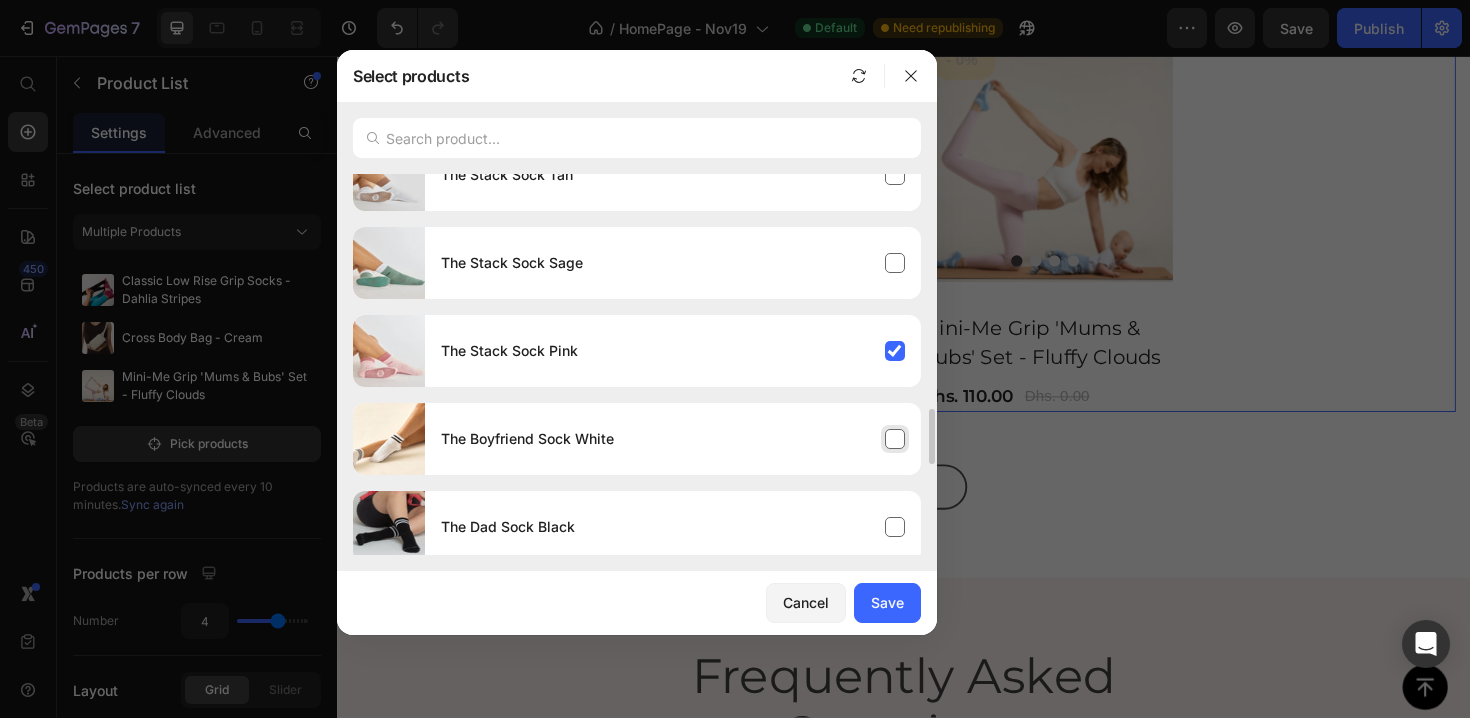 click on "The Boyfriend Sock White" at bounding box center [673, 439] 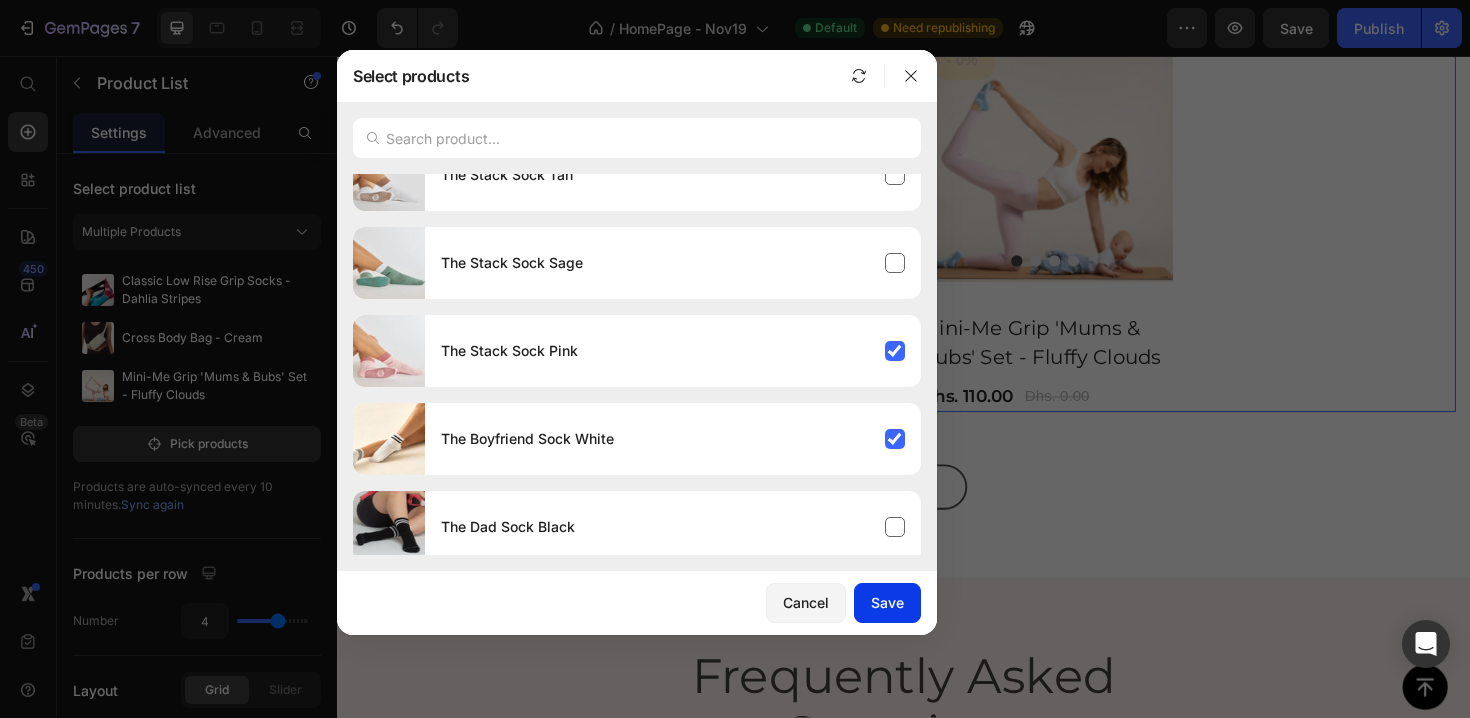 click on "Save" at bounding box center (887, 602) 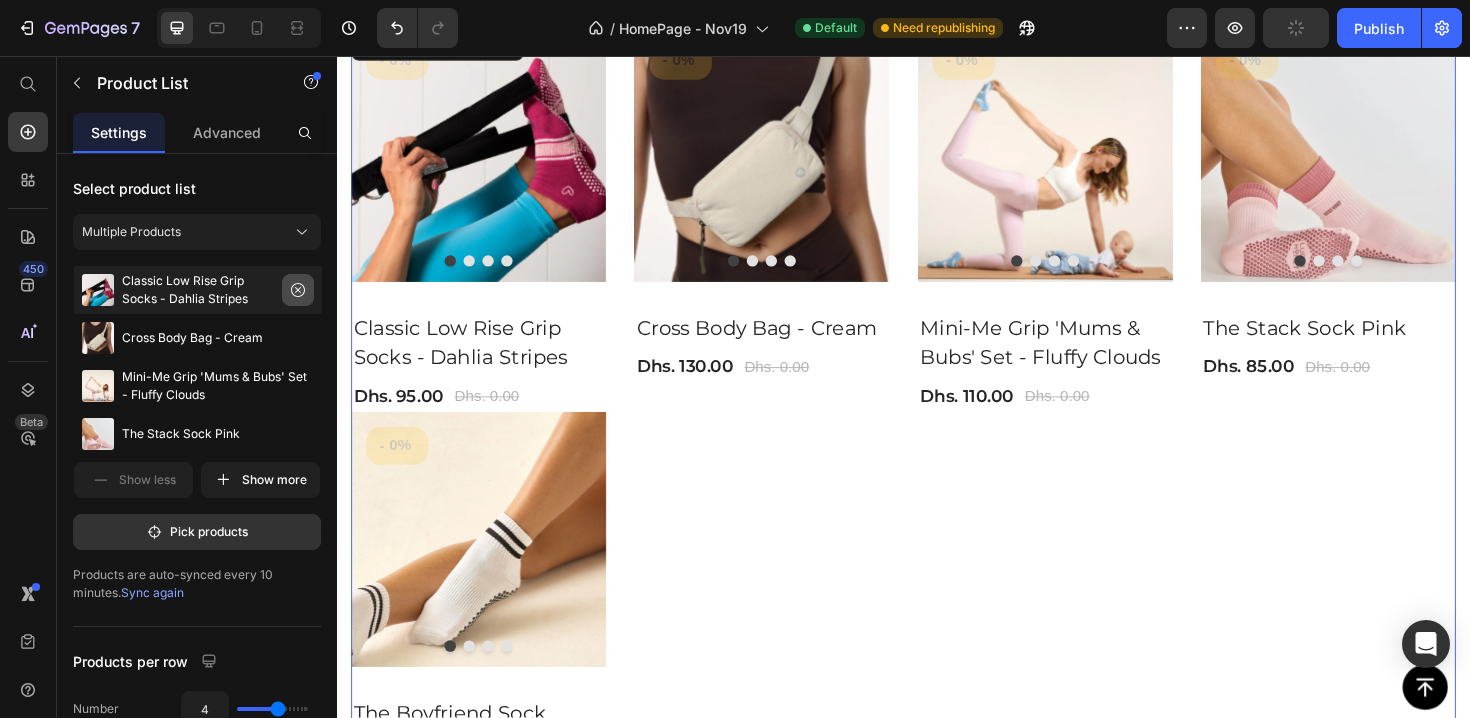 click 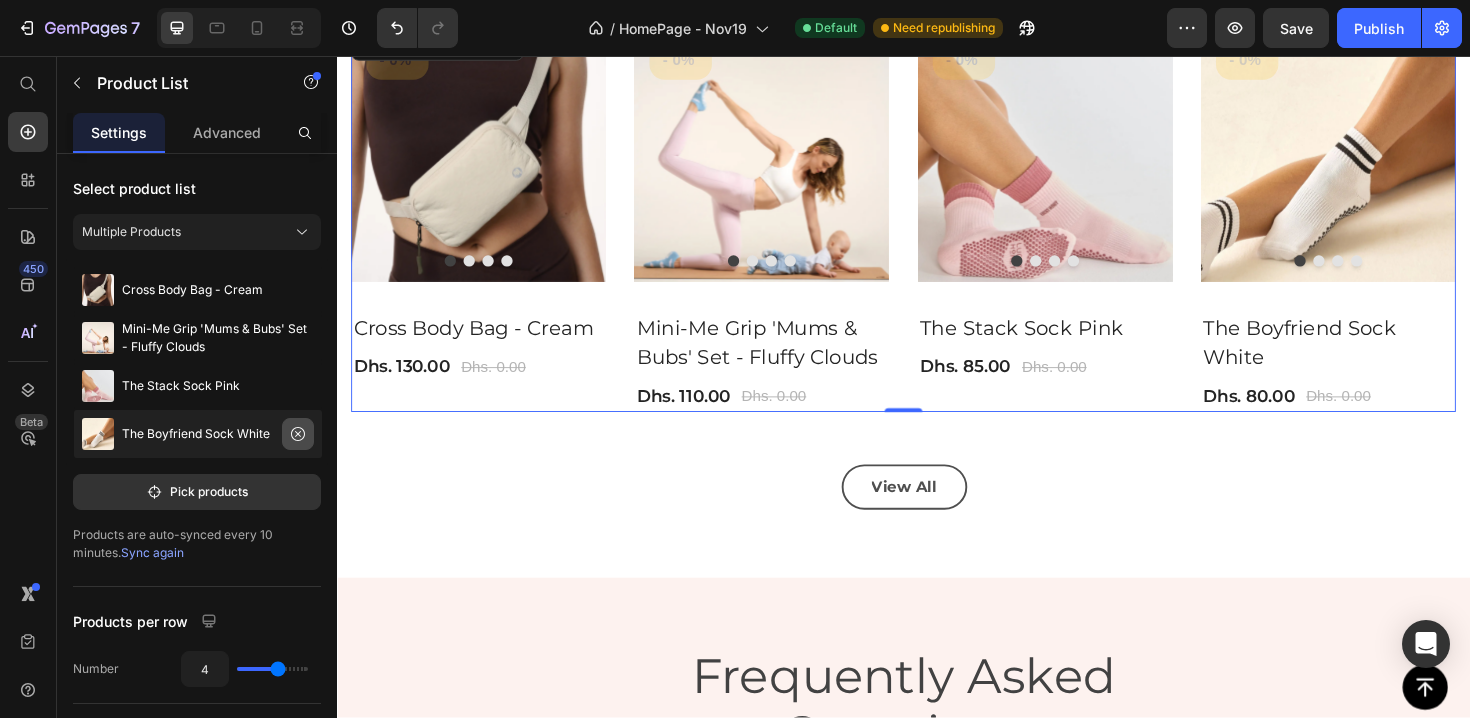 click 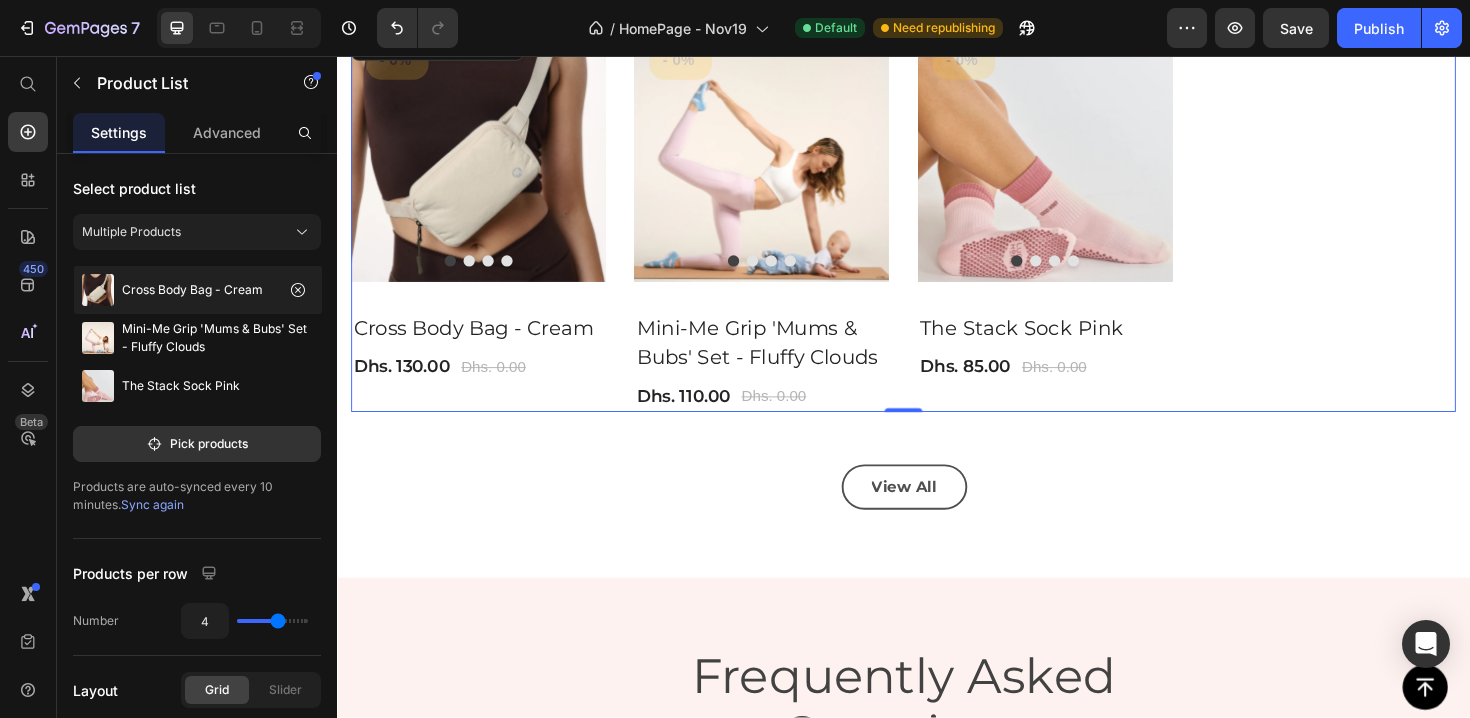 click on "Cross Body Bag - Cream" at bounding box center [192, 290] 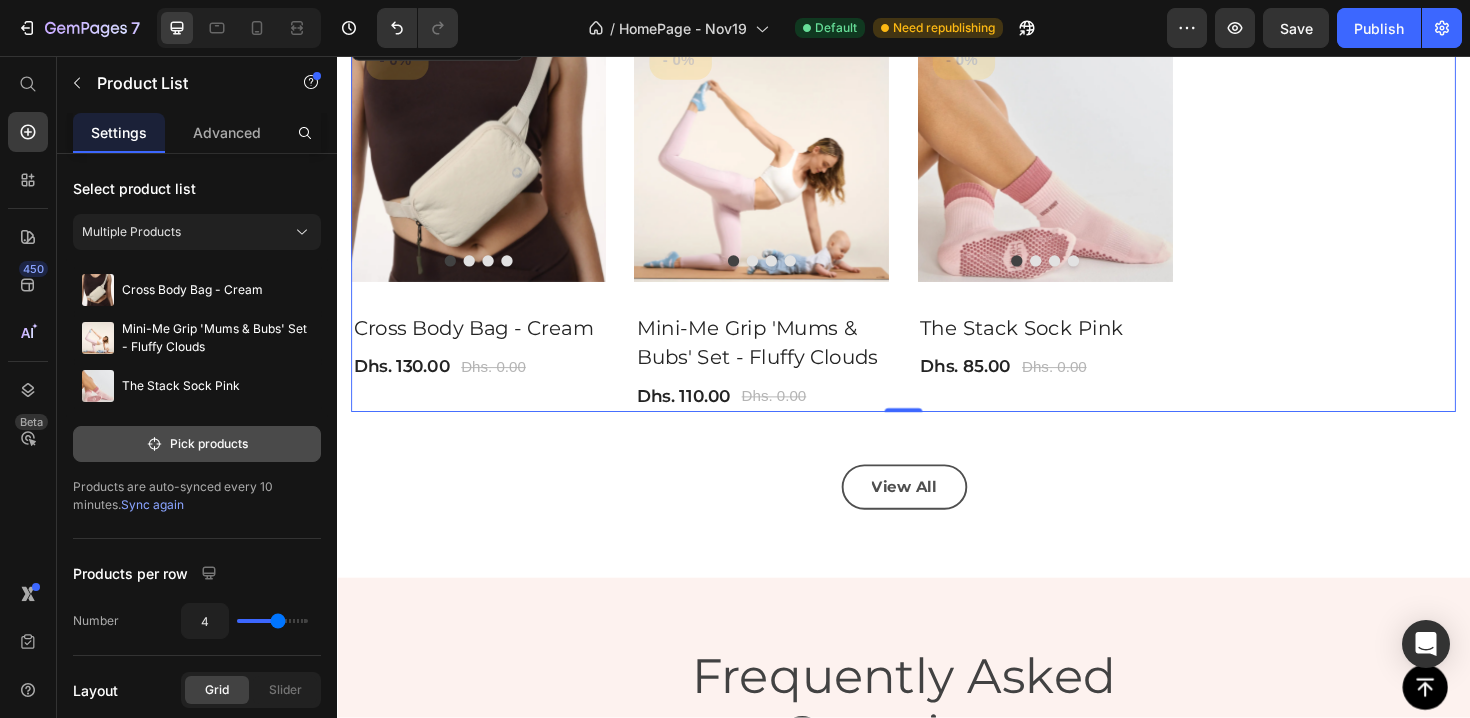 click on "Pick products" at bounding box center (197, 444) 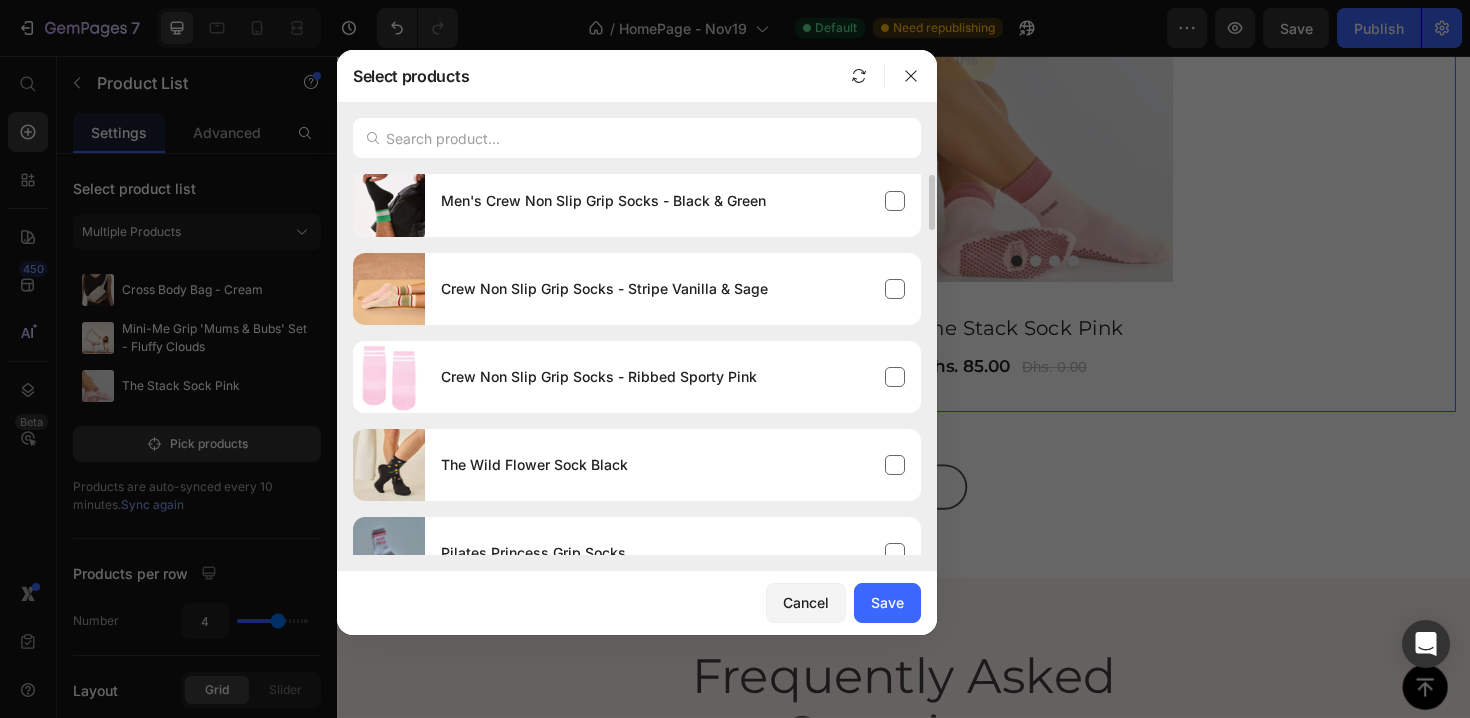 scroll, scrollTop: 10, scrollLeft: 0, axis: vertical 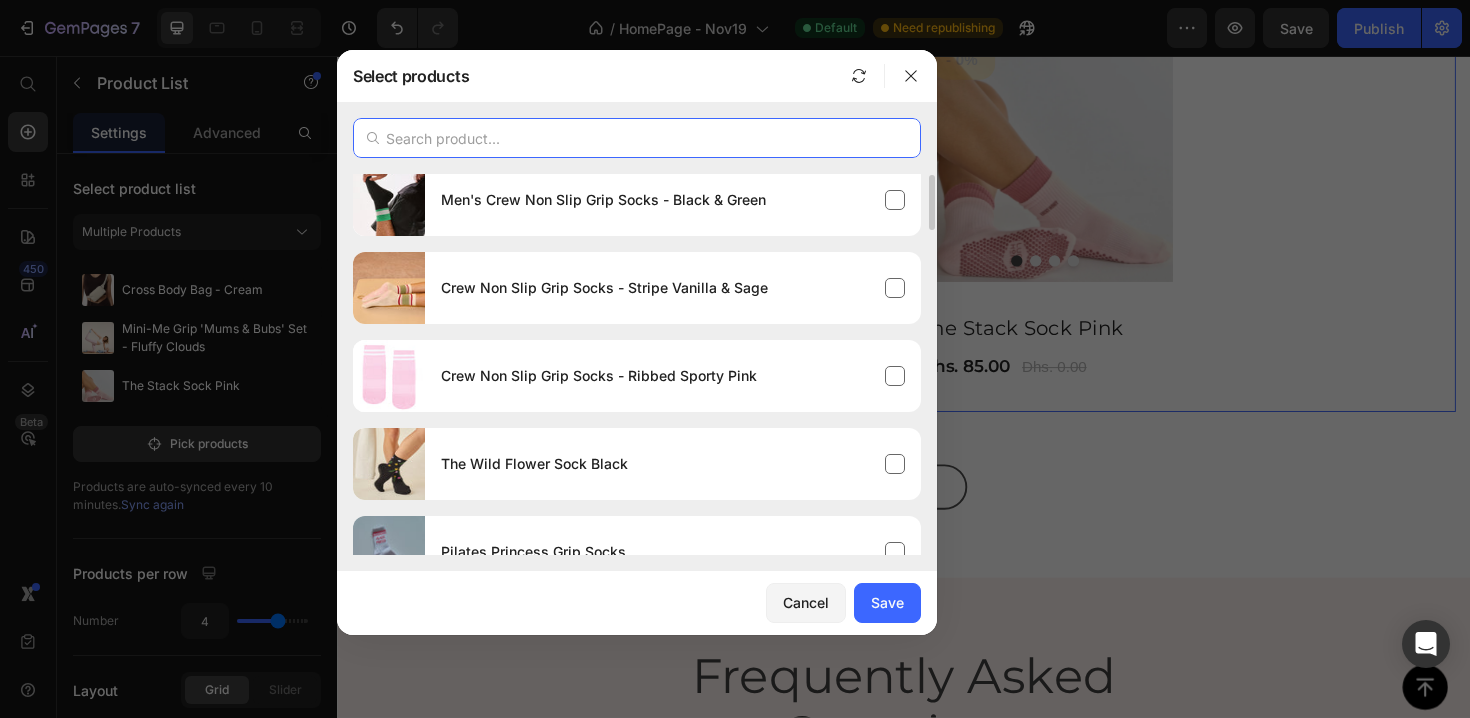 click at bounding box center [637, 138] 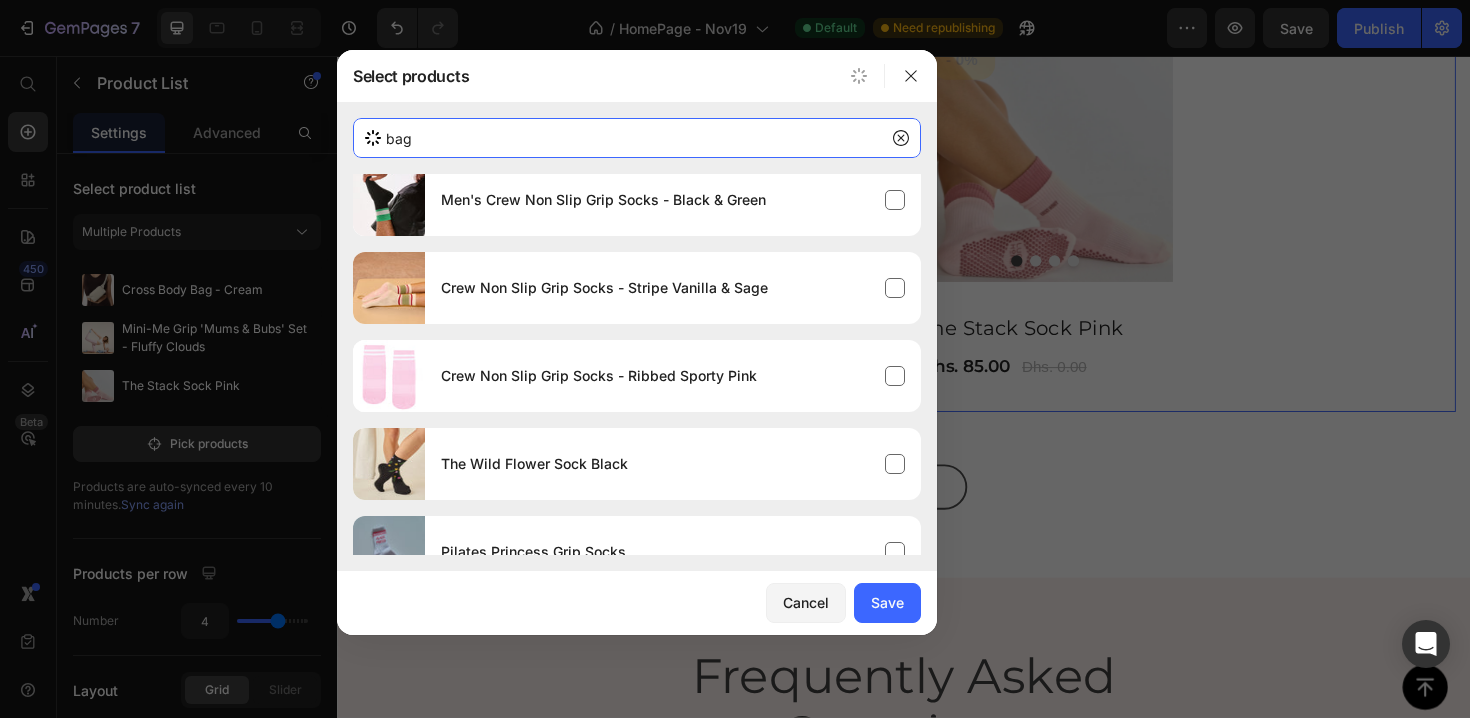 type on "bag" 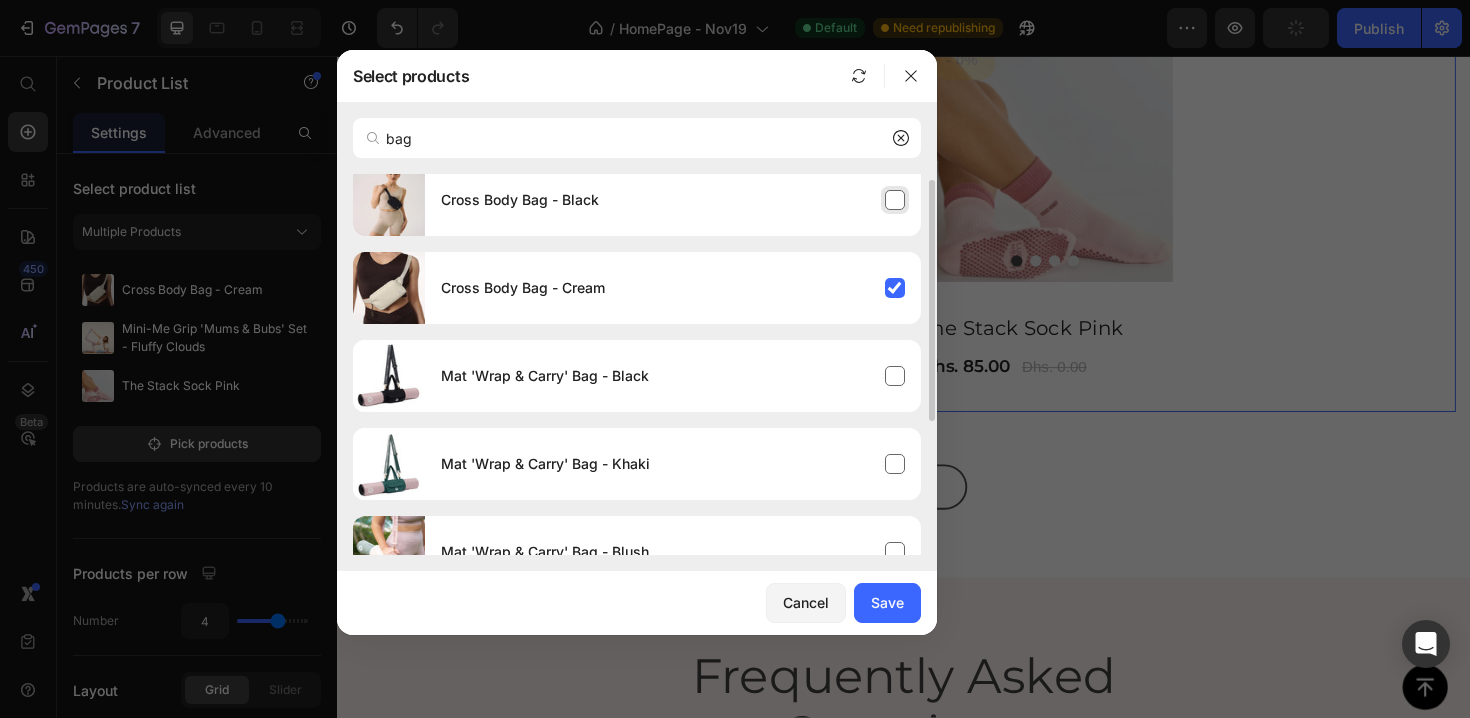 click on "Cross Body Bag - Black" at bounding box center [673, 200] 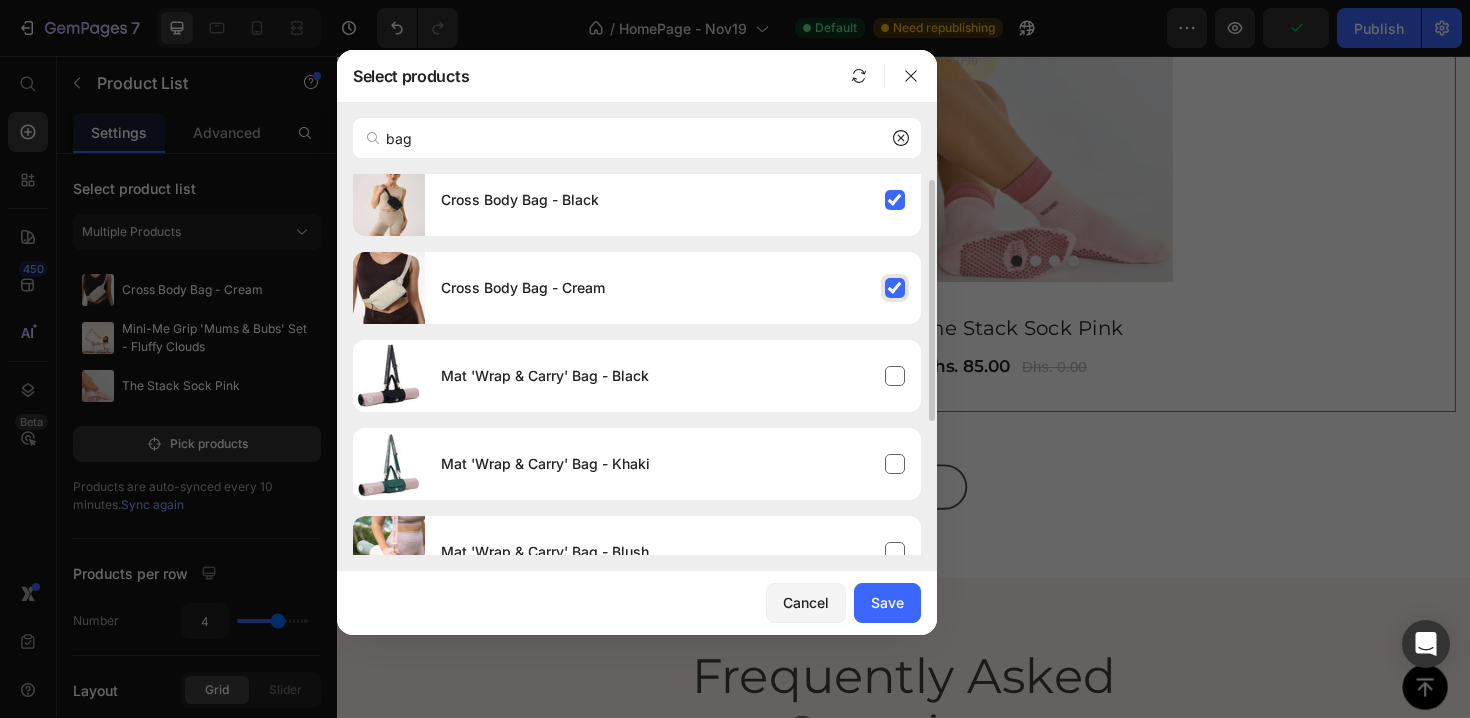 click on "Cross Body Bag - Cream" at bounding box center (673, 288) 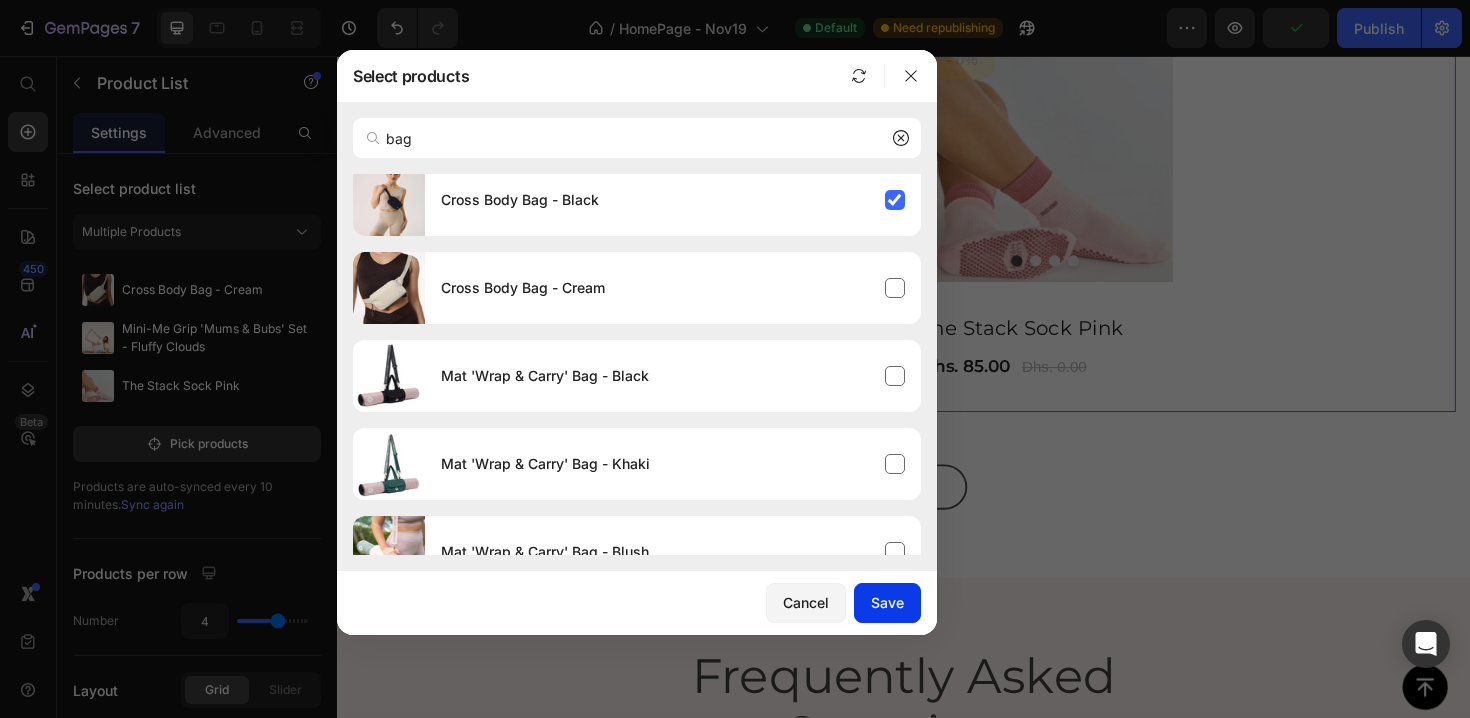 click on "Save" at bounding box center (887, 602) 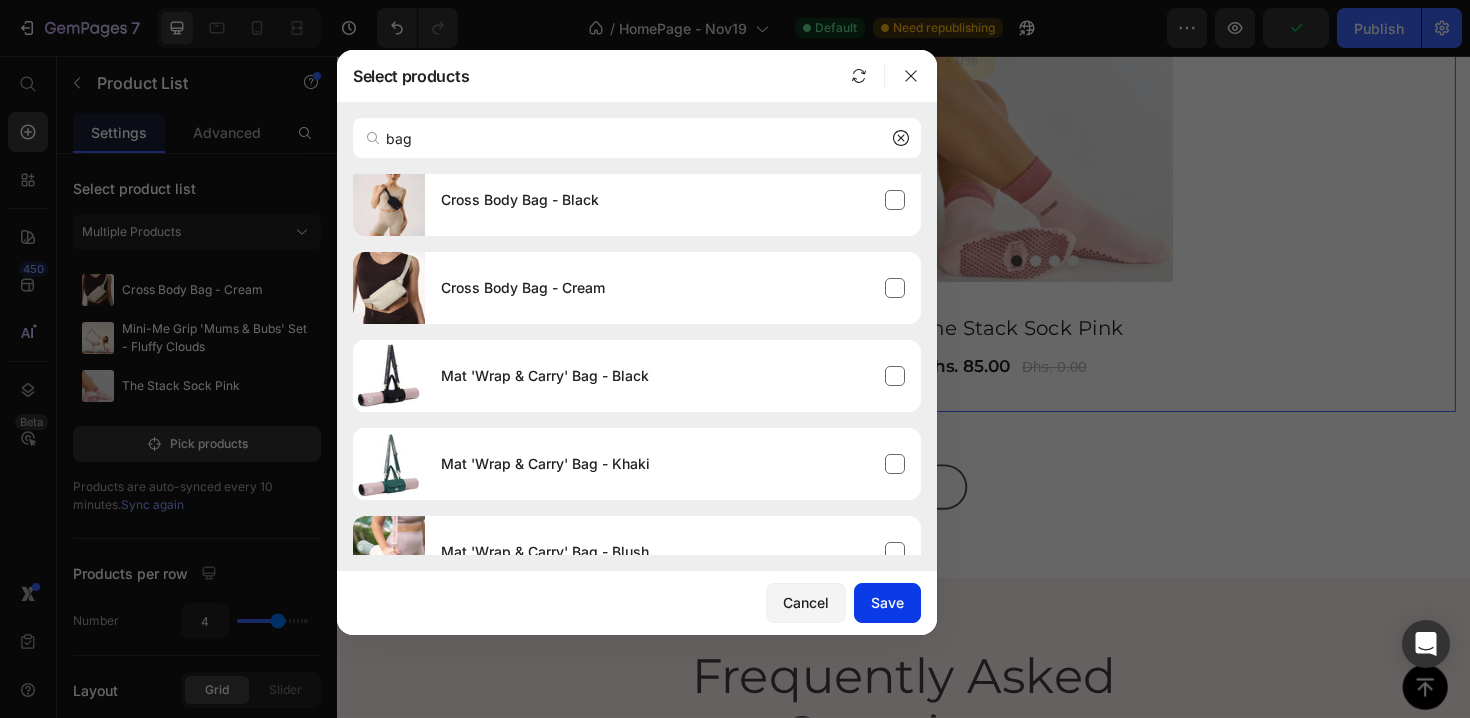 type 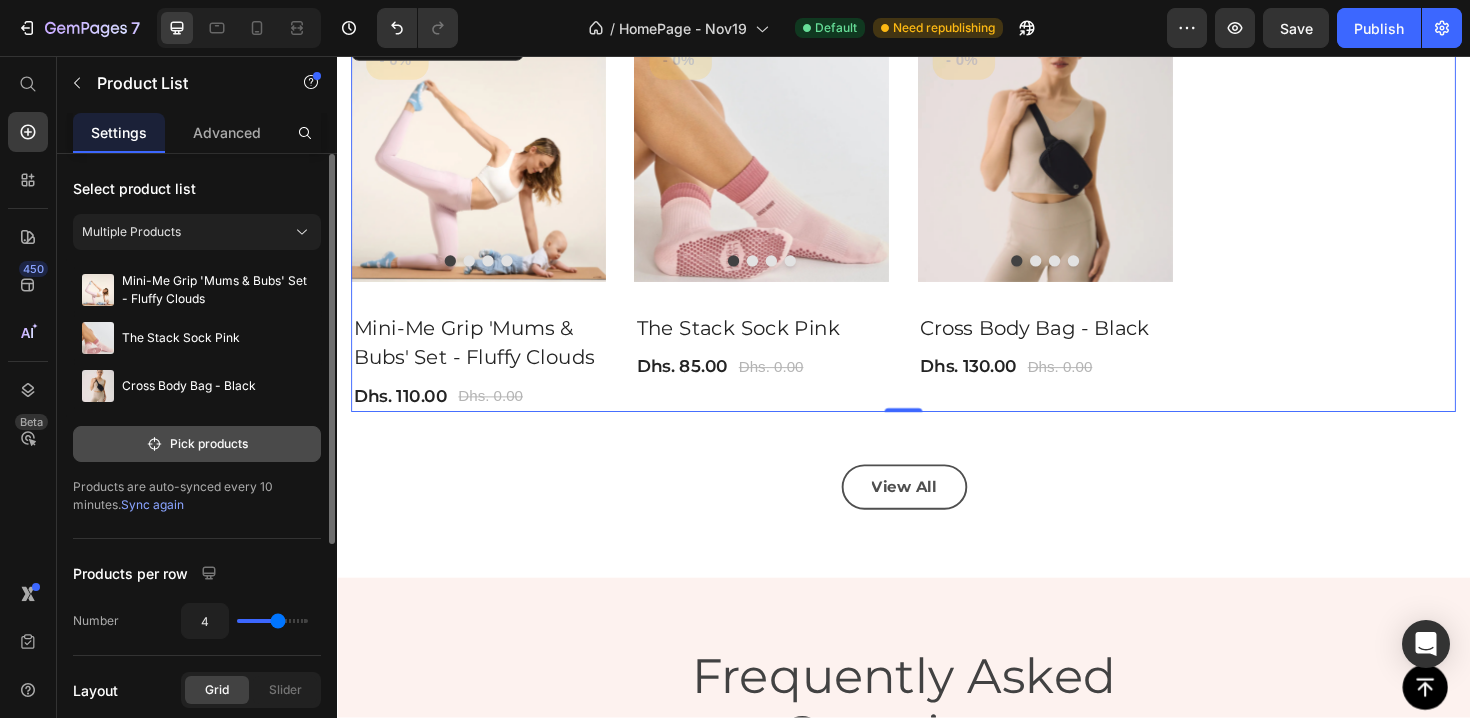 click on "Pick products" at bounding box center (197, 444) 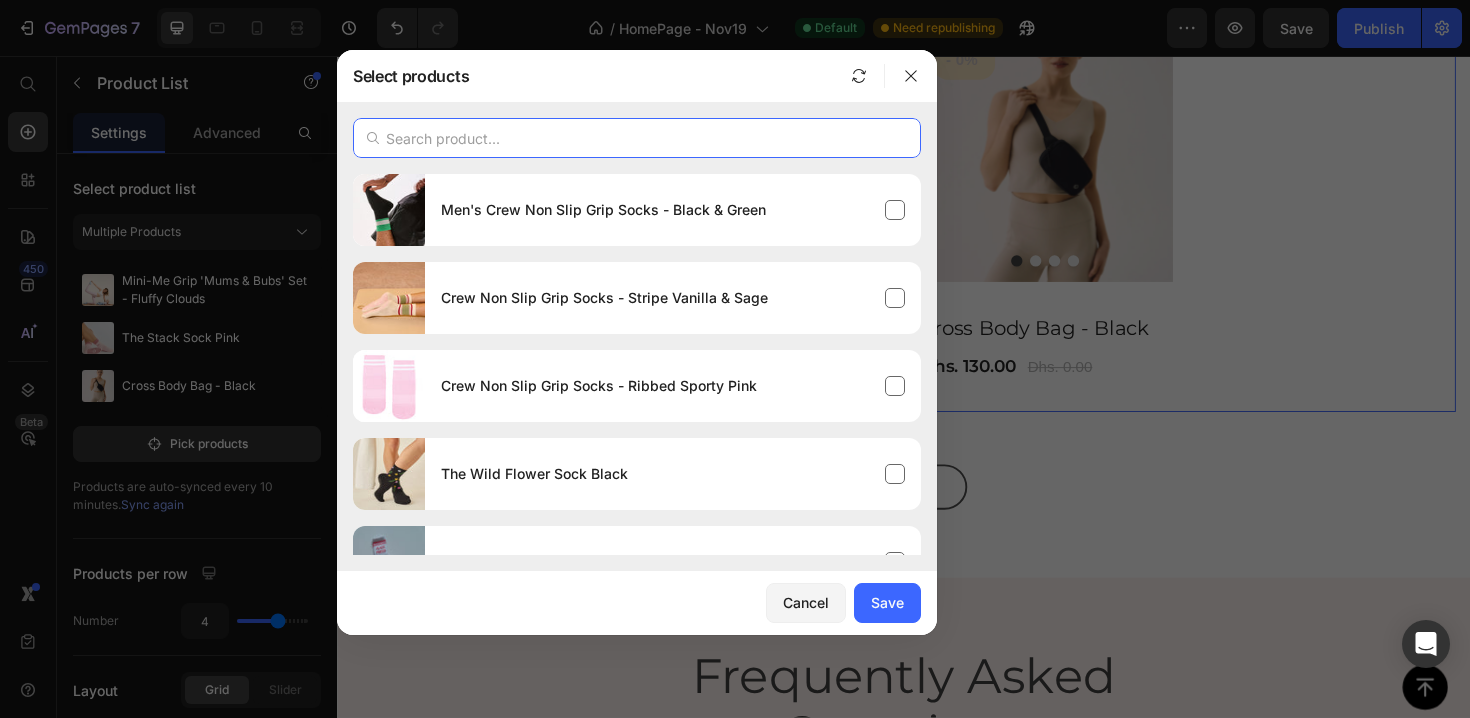 click at bounding box center [637, 138] 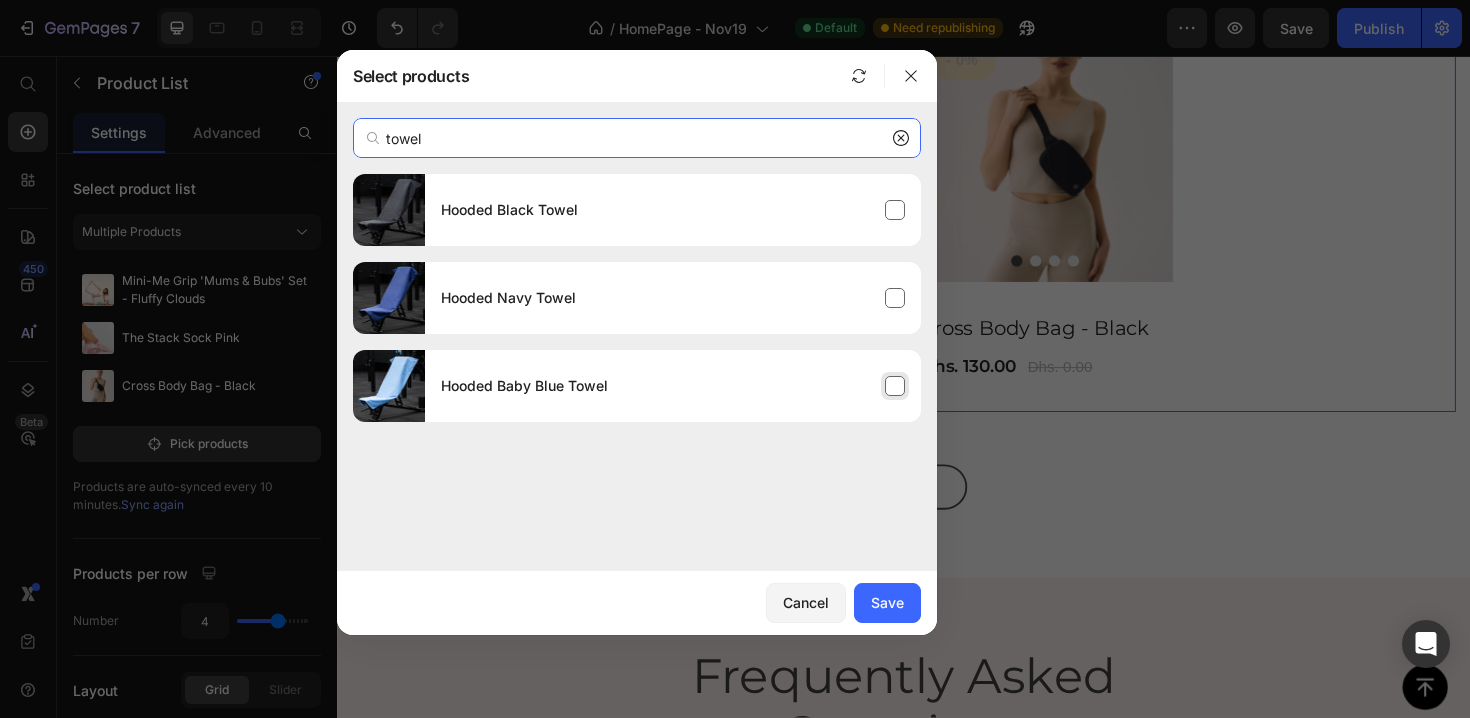 type on "towel" 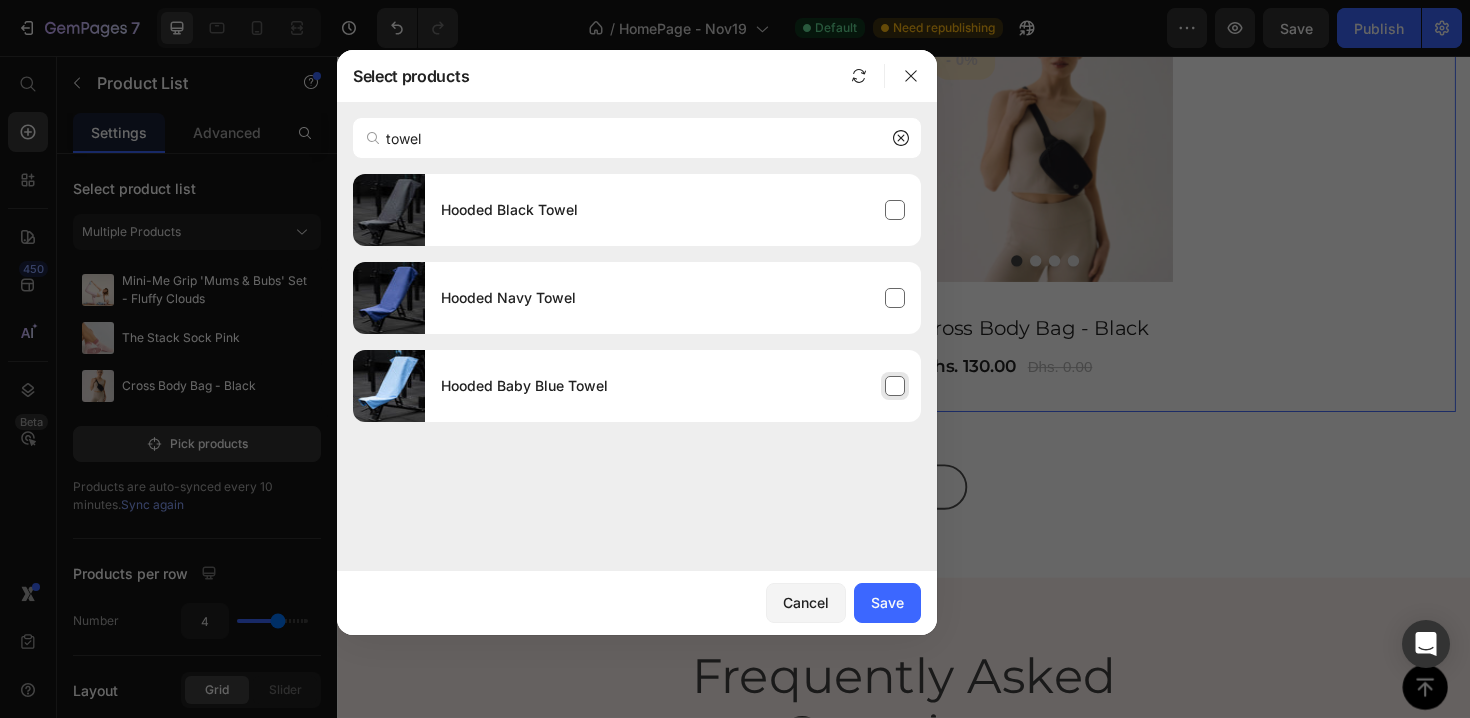 click on "Hooded Baby Blue Towel" at bounding box center [673, 386] 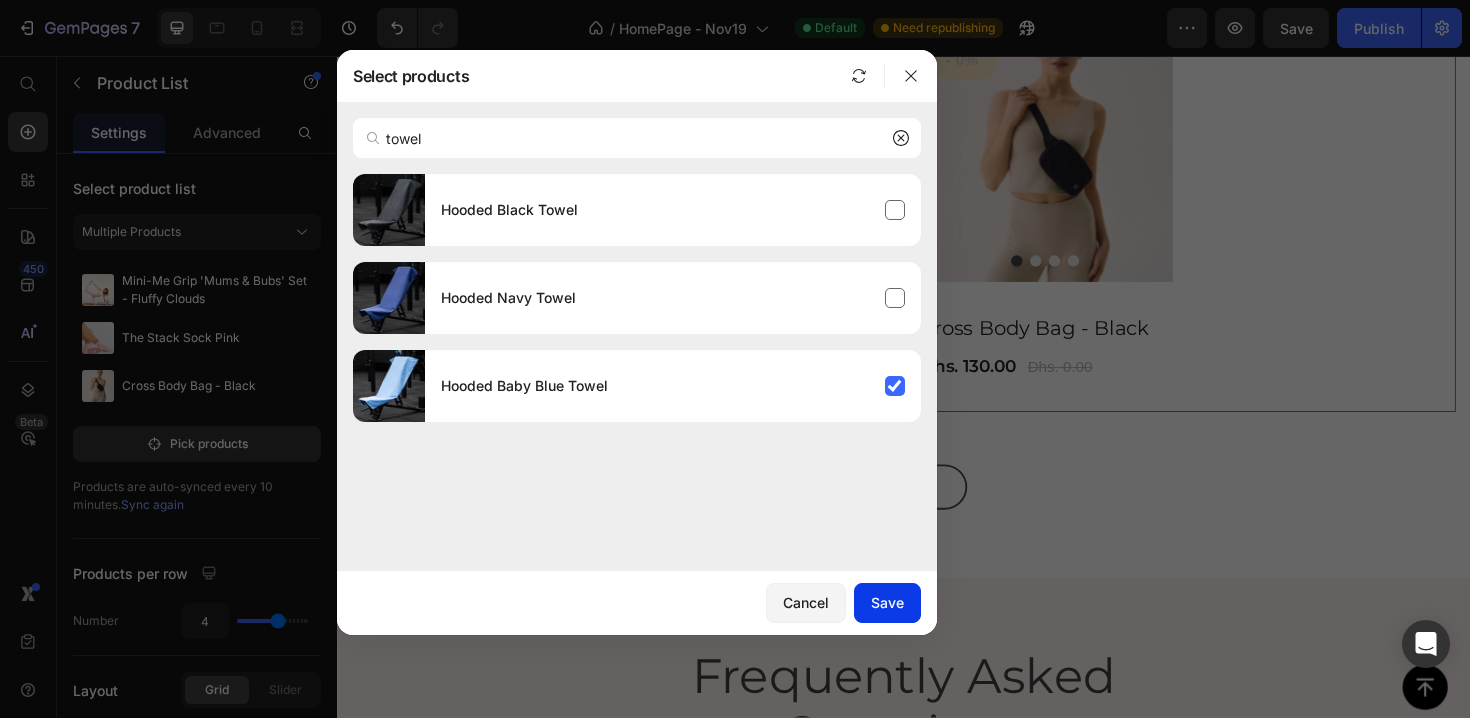 click on "Save" at bounding box center [887, 602] 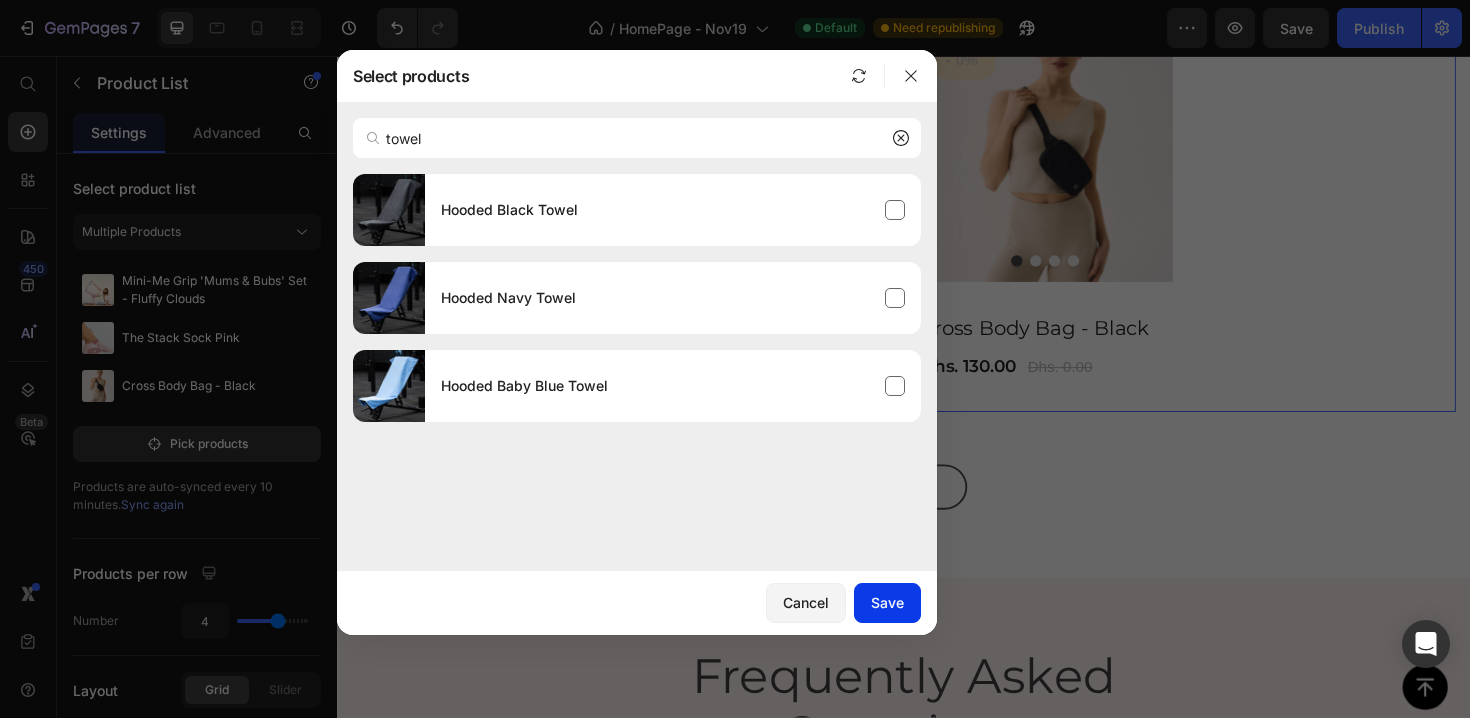 type 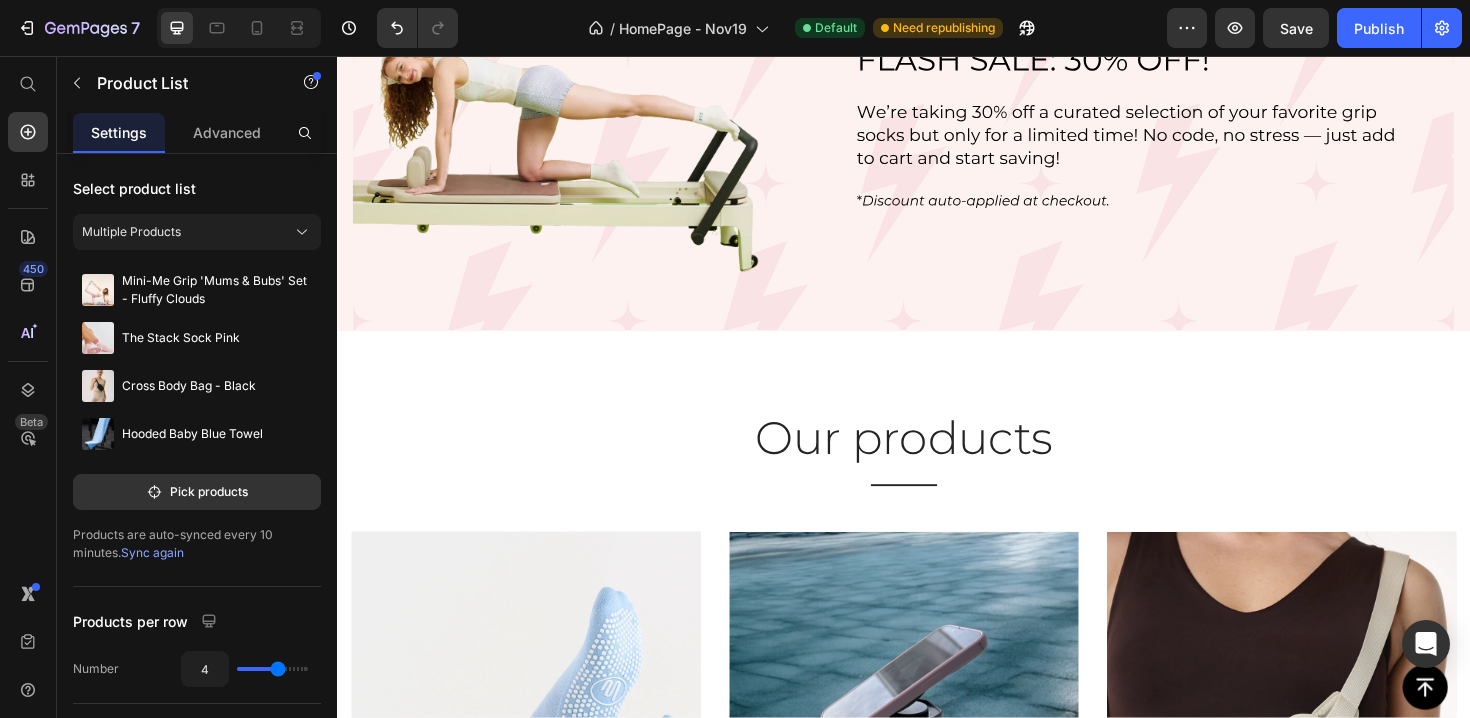 scroll, scrollTop: 0, scrollLeft: 0, axis: both 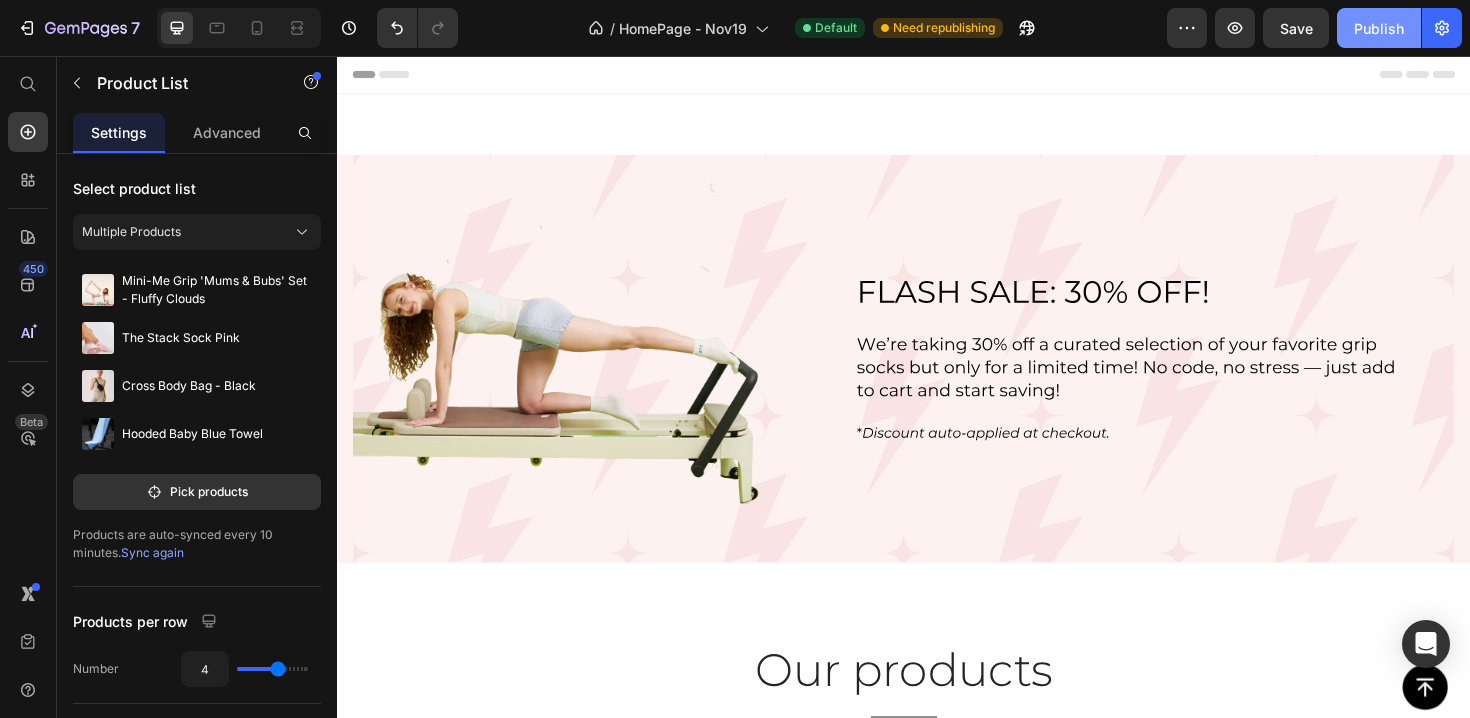 click on "Publish" 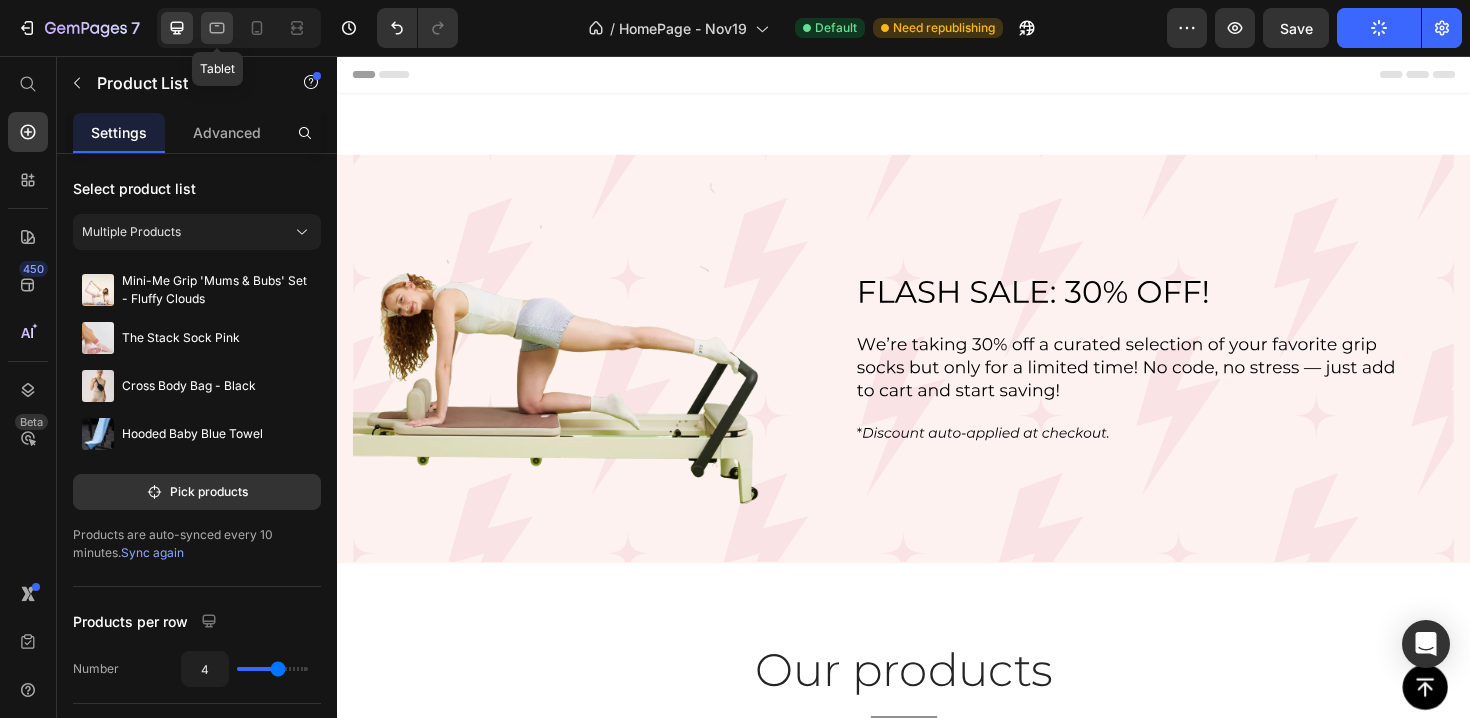 click 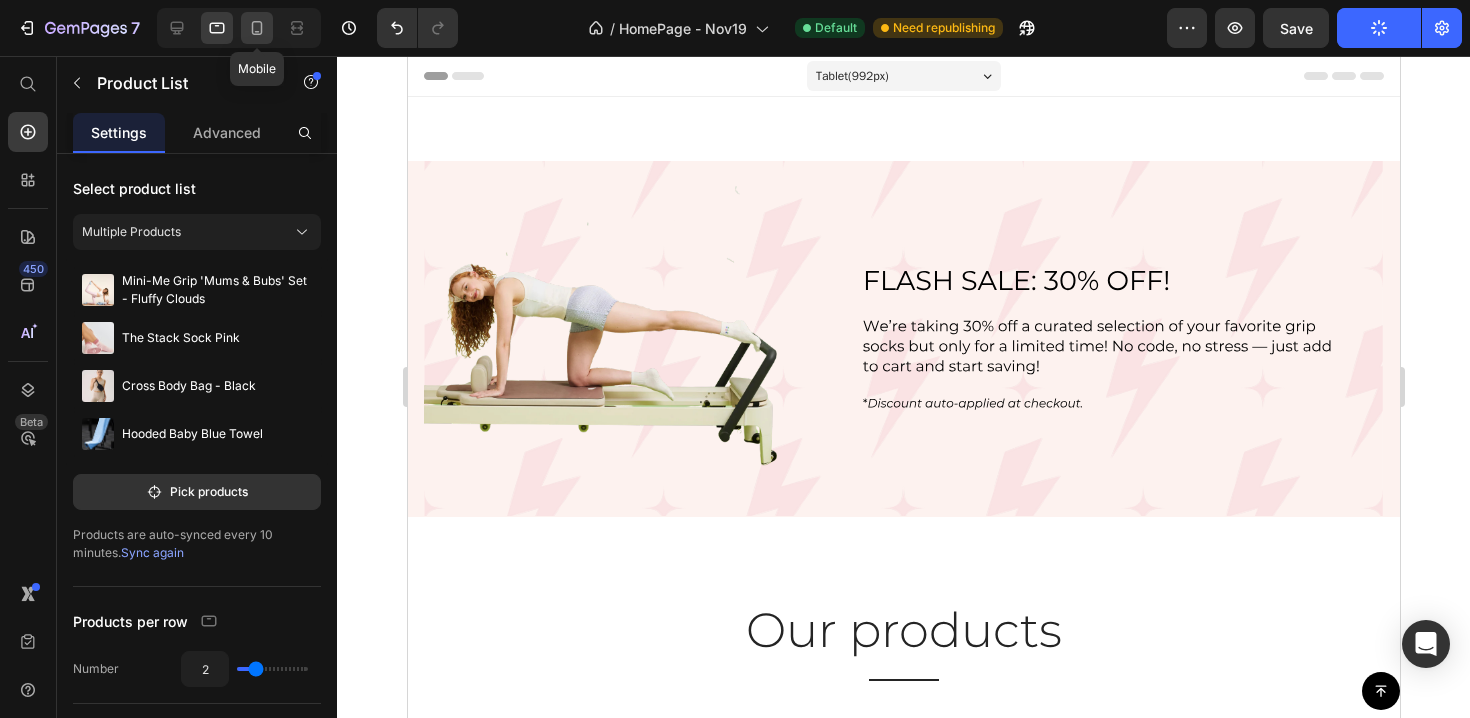 click 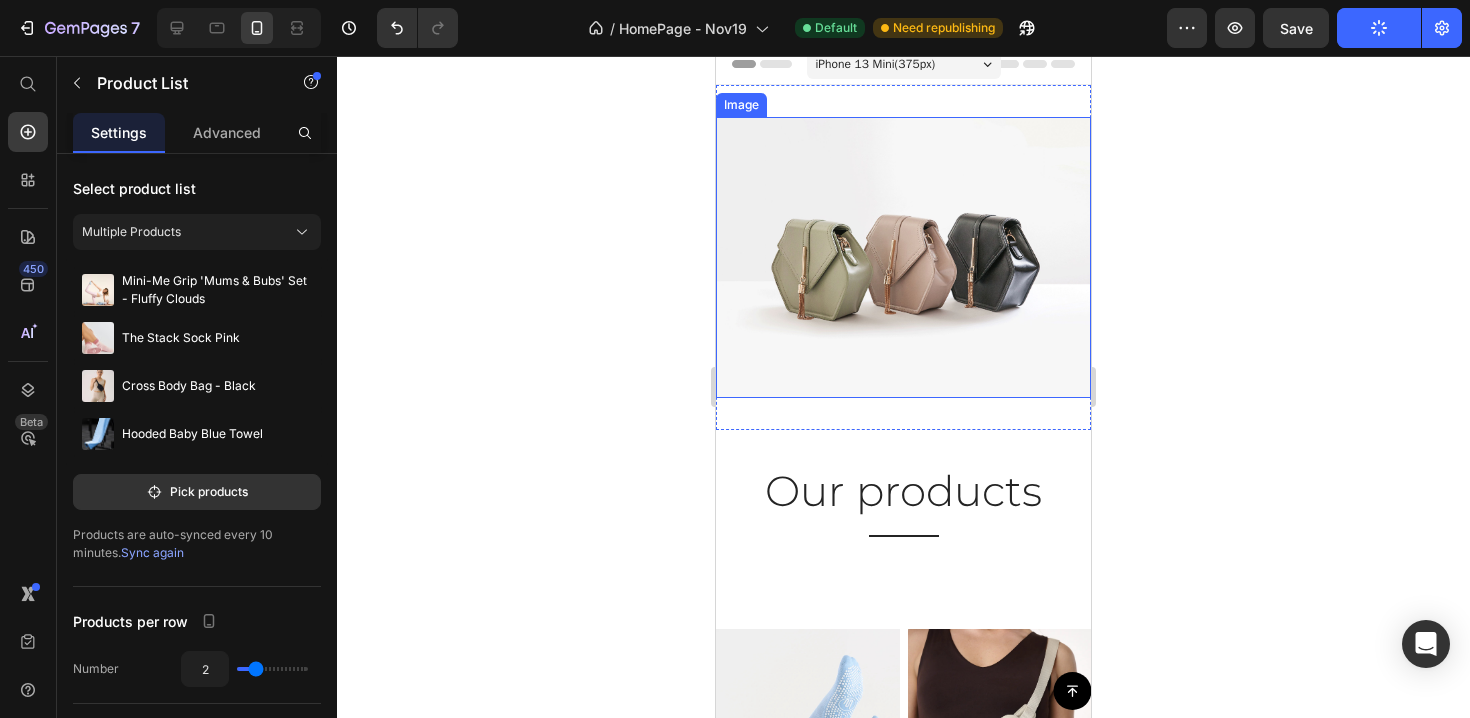 scroll, scrollTop: 0, scrollLeft: 0, axis: both 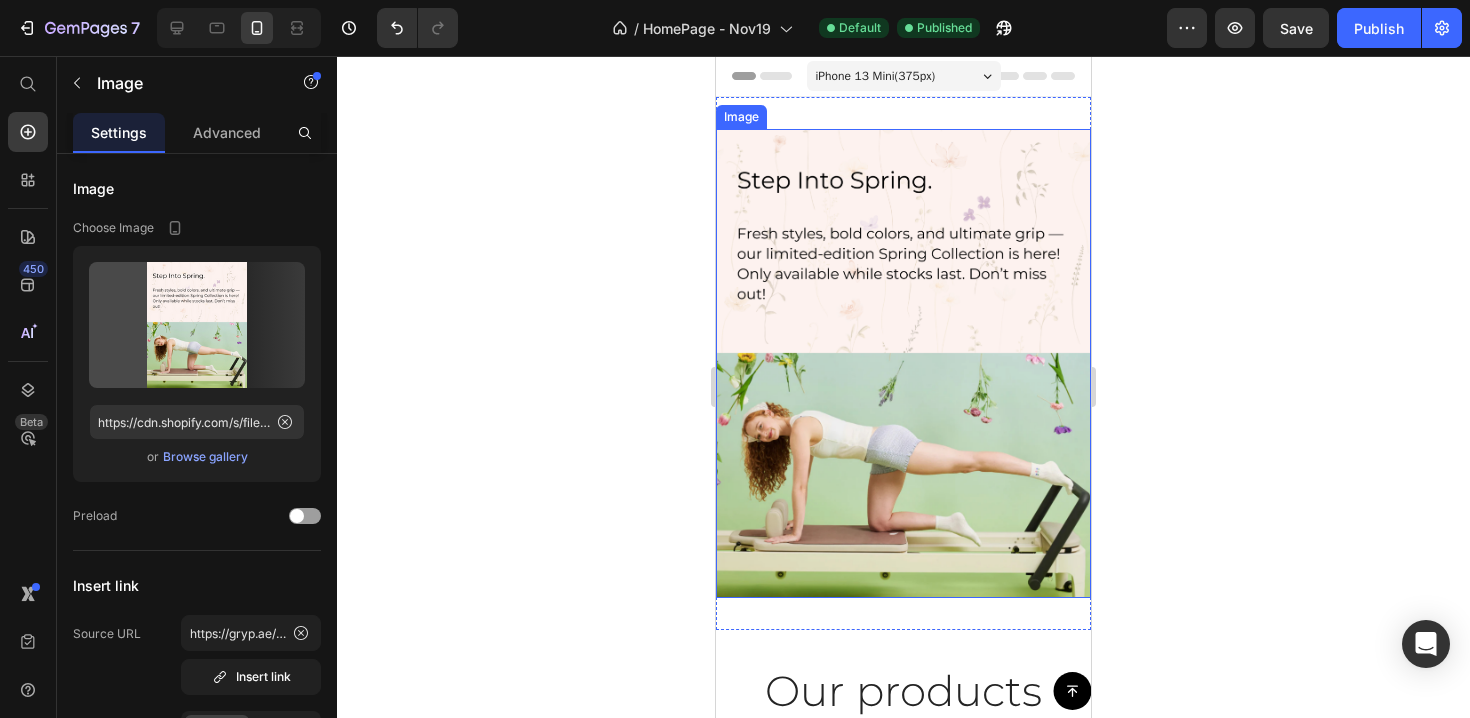 click at bounding box center [903, 363] 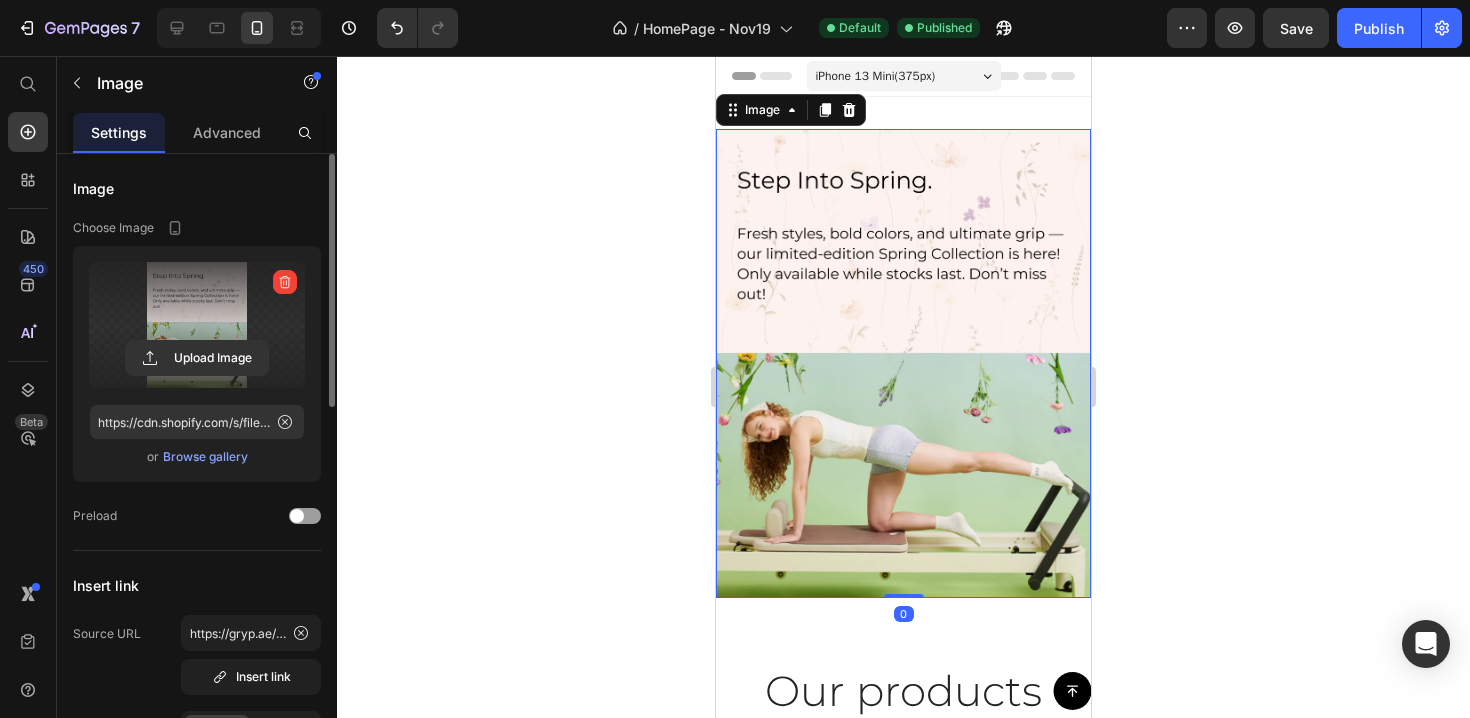 click at bounding box center [197, 325] 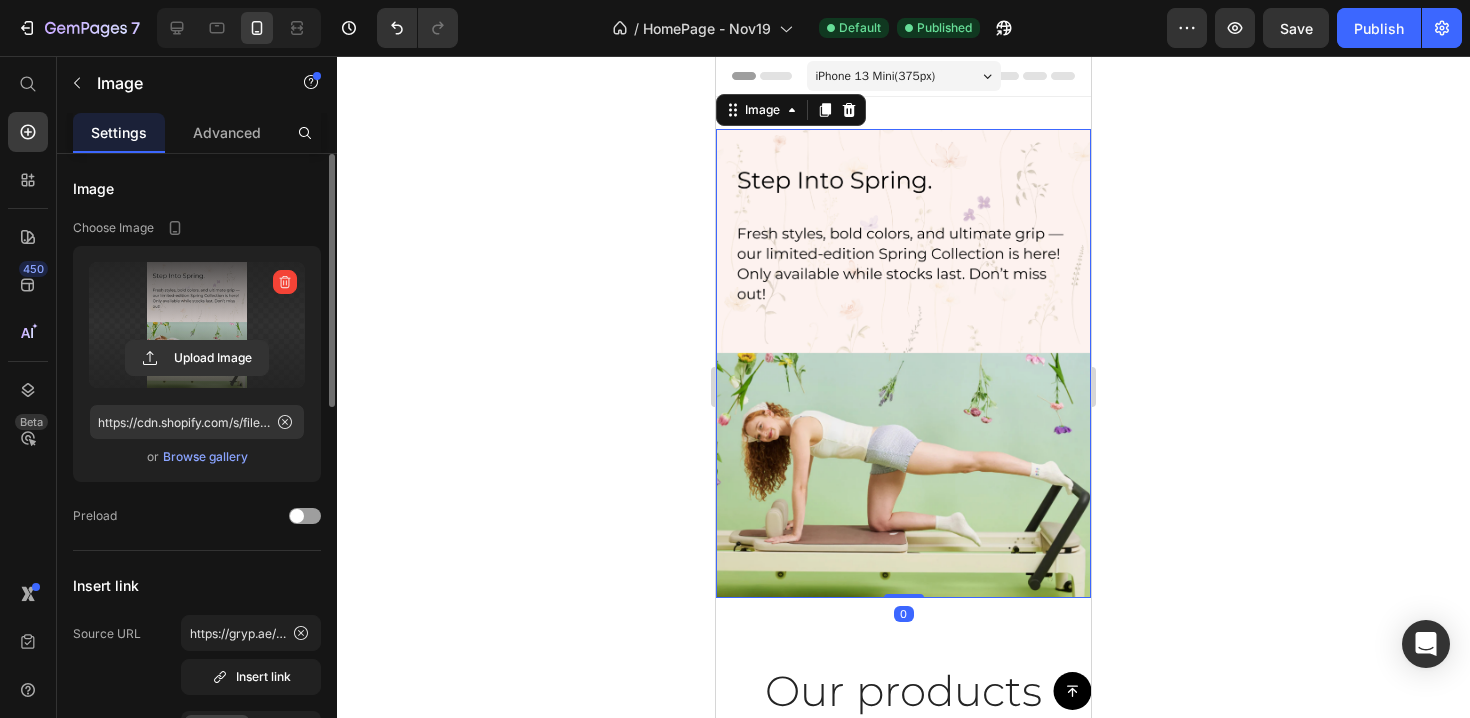click 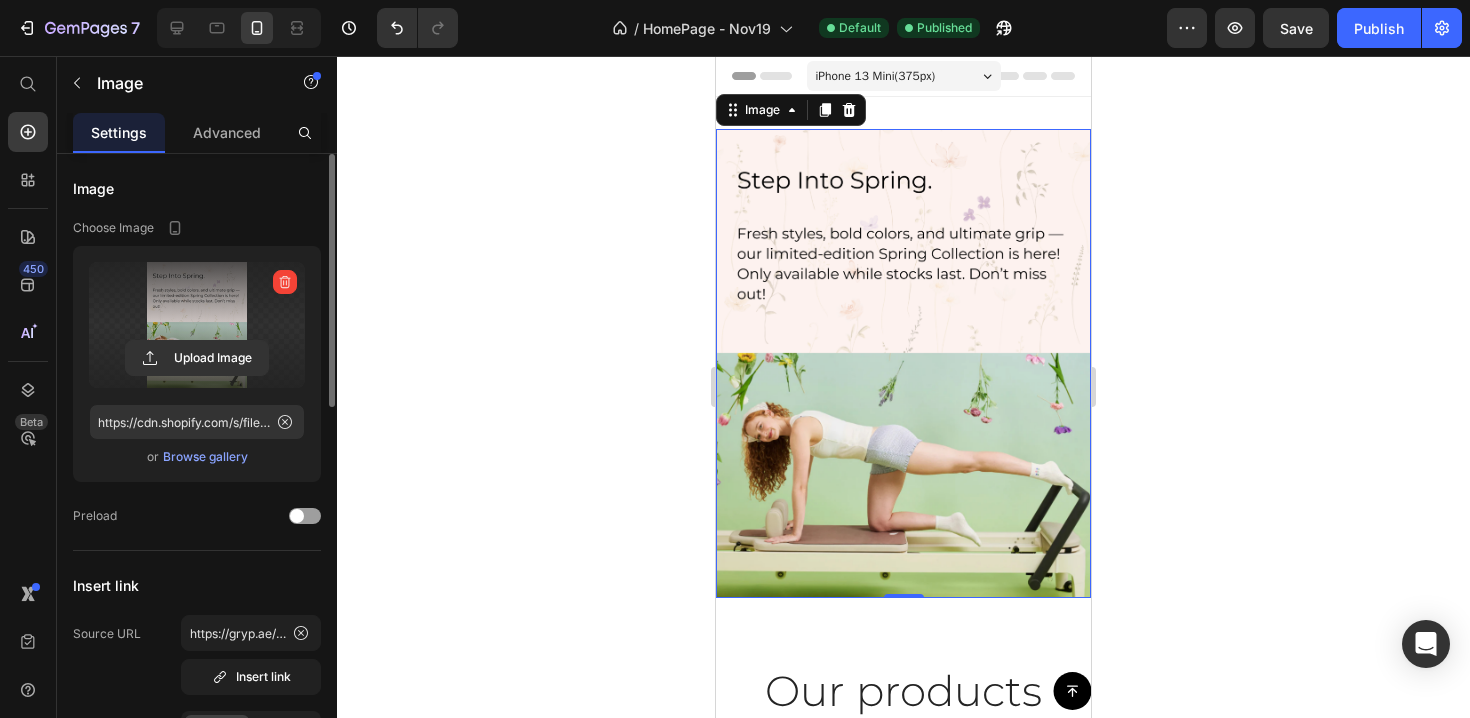 click at bounding box center (197, 325) 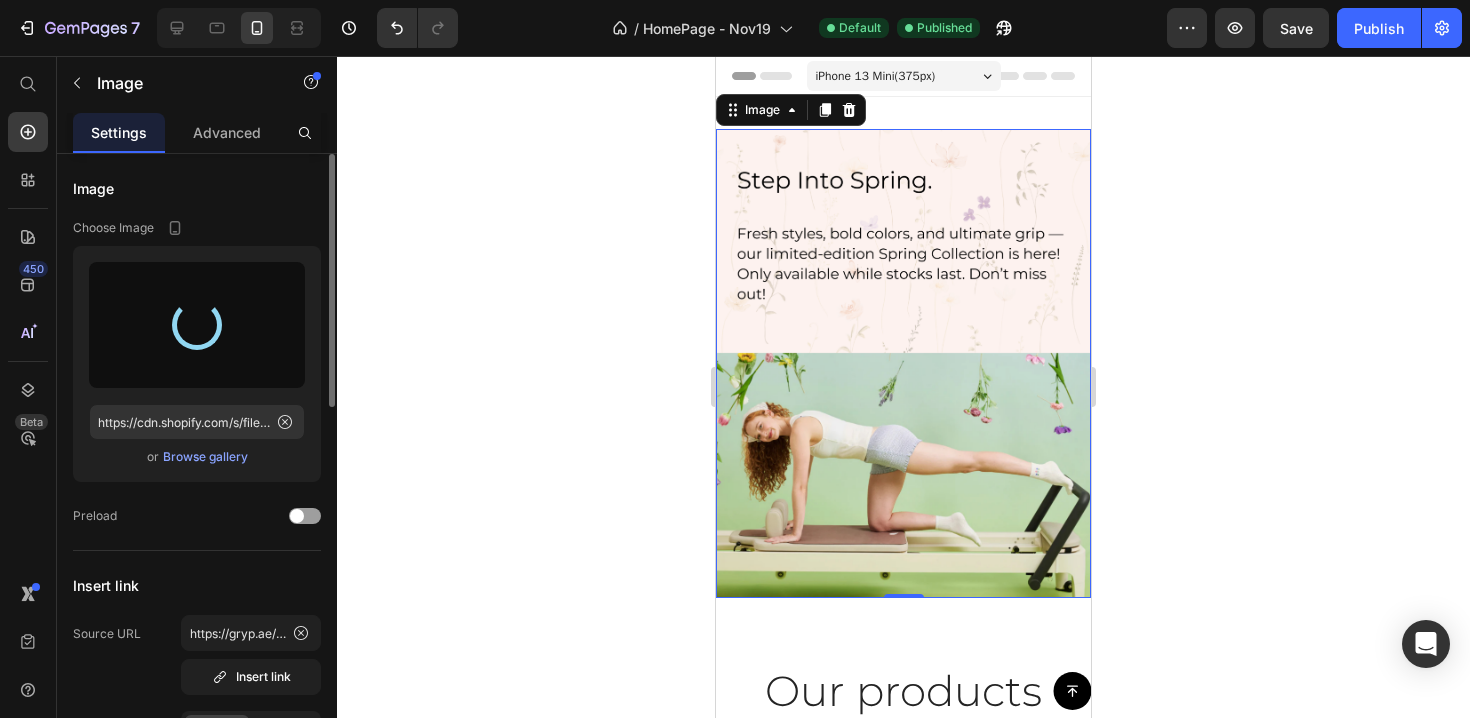 type on "https://cdn.shopify.com/s/files/1/0656/0494/4008/files/gempages_540721704381449451-c273829c-36e2-4ec8-b2f3-b18b050cfb9b.svg" 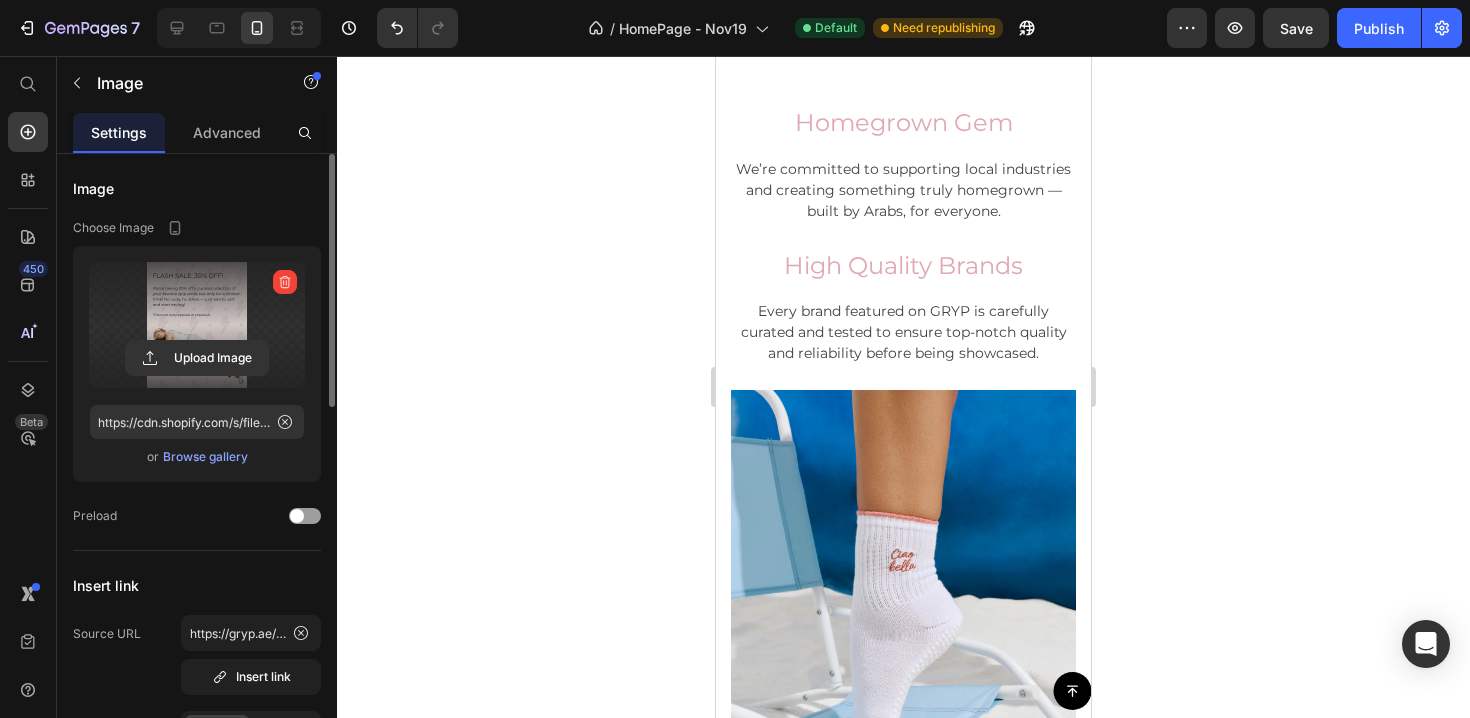scroll, scrollTop: 1060, scrollLeft: 0, axis: vertical 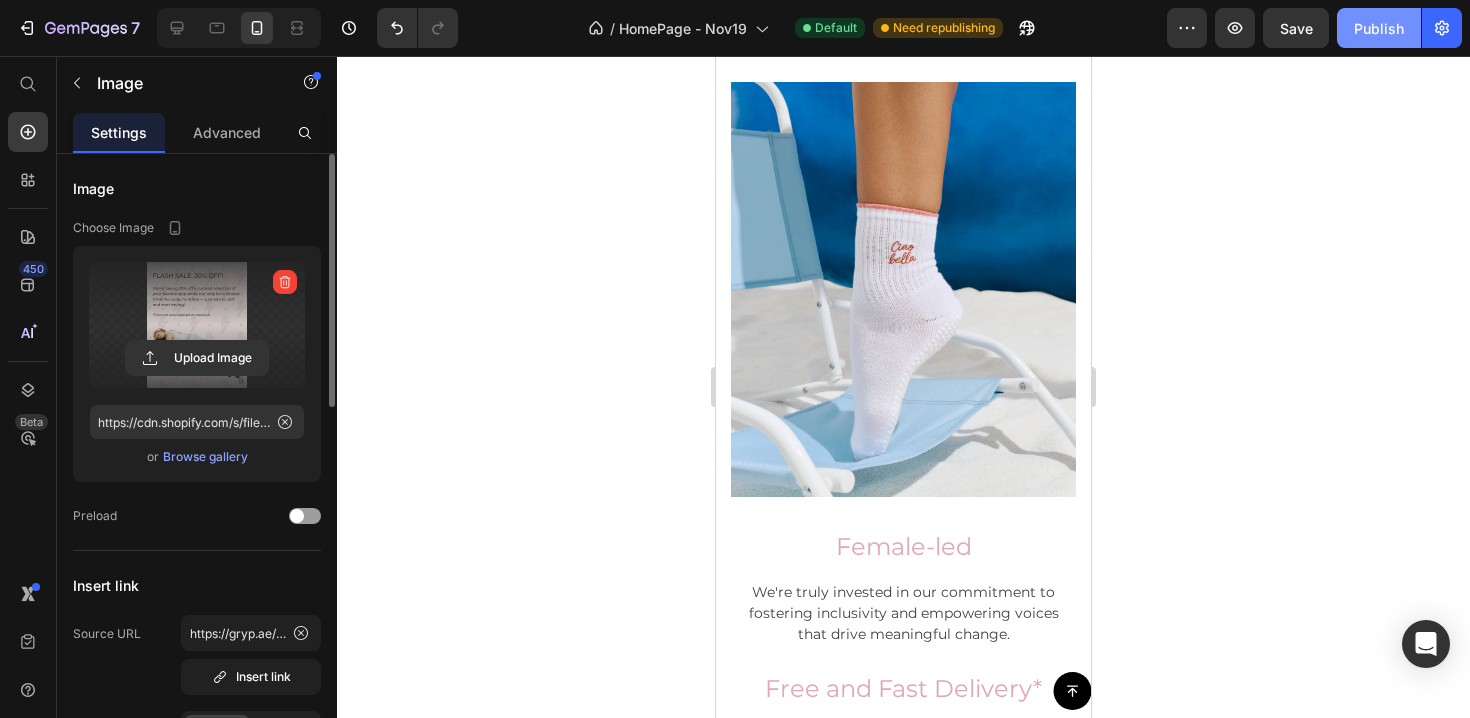 click on "Publish" 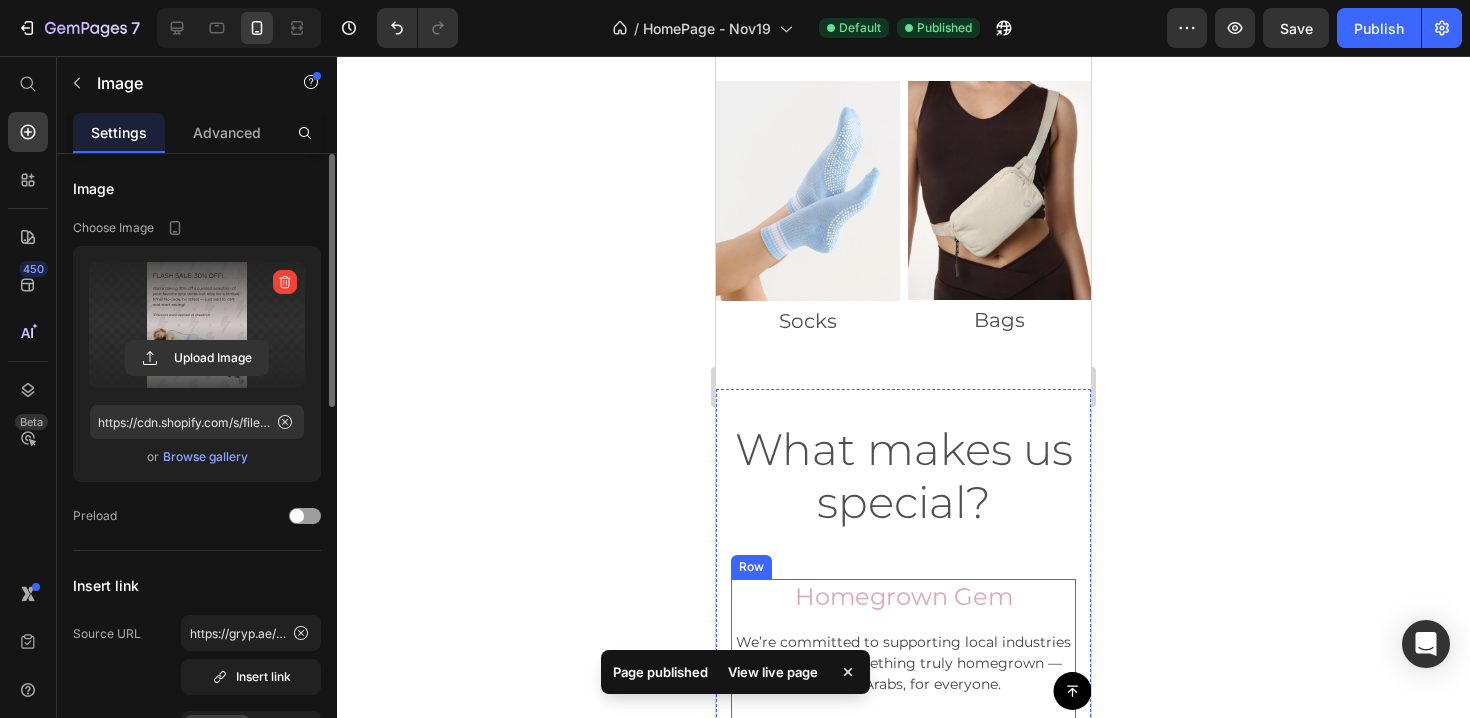 scroll, scrollTop: 0, scrollLeft: 0, axis: both 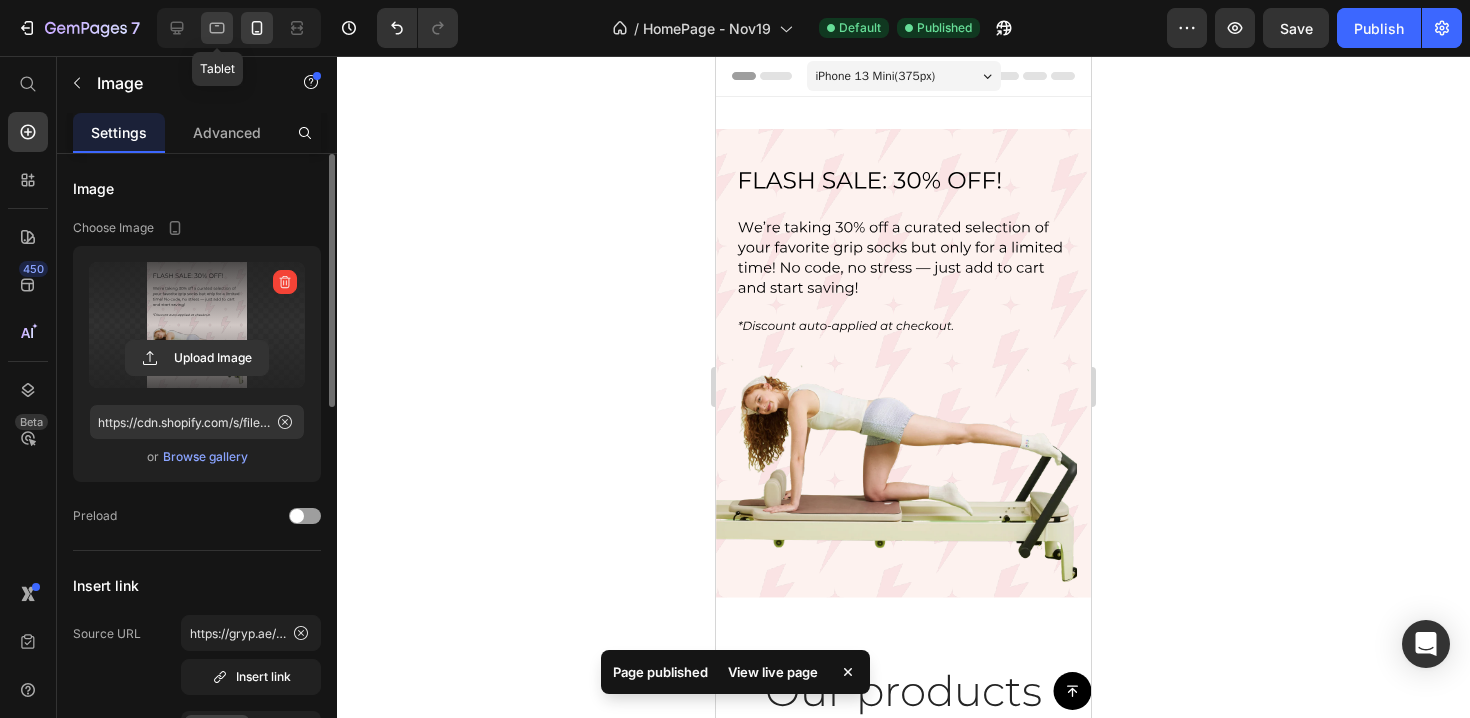 click 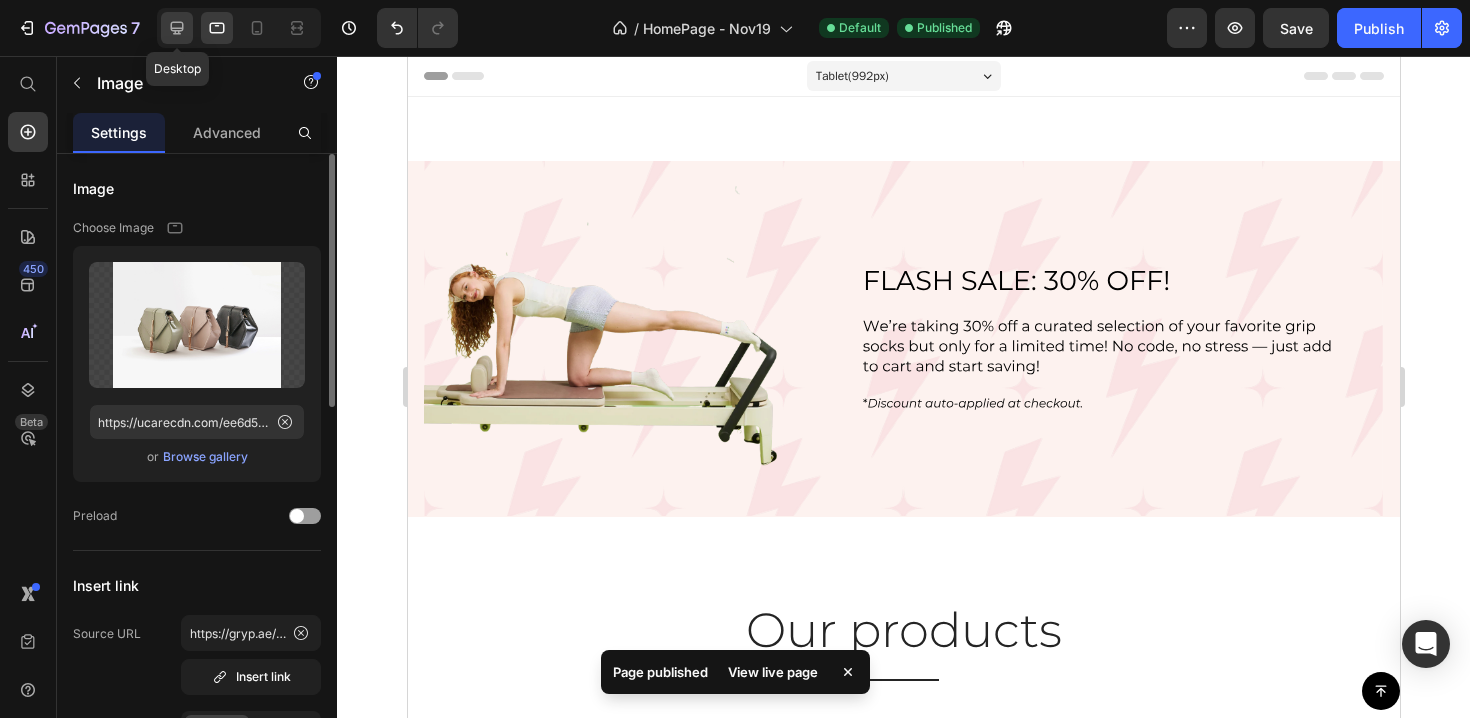 click 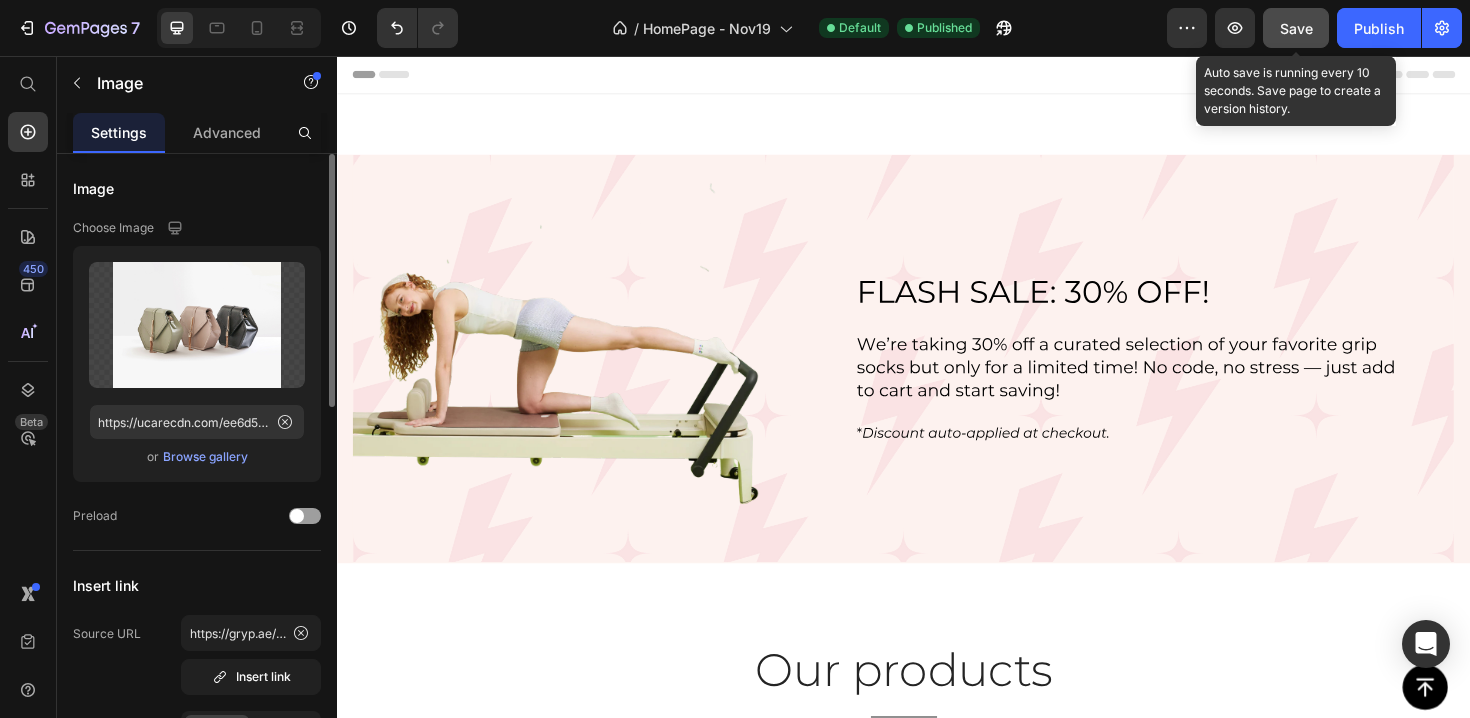 click on "Save" 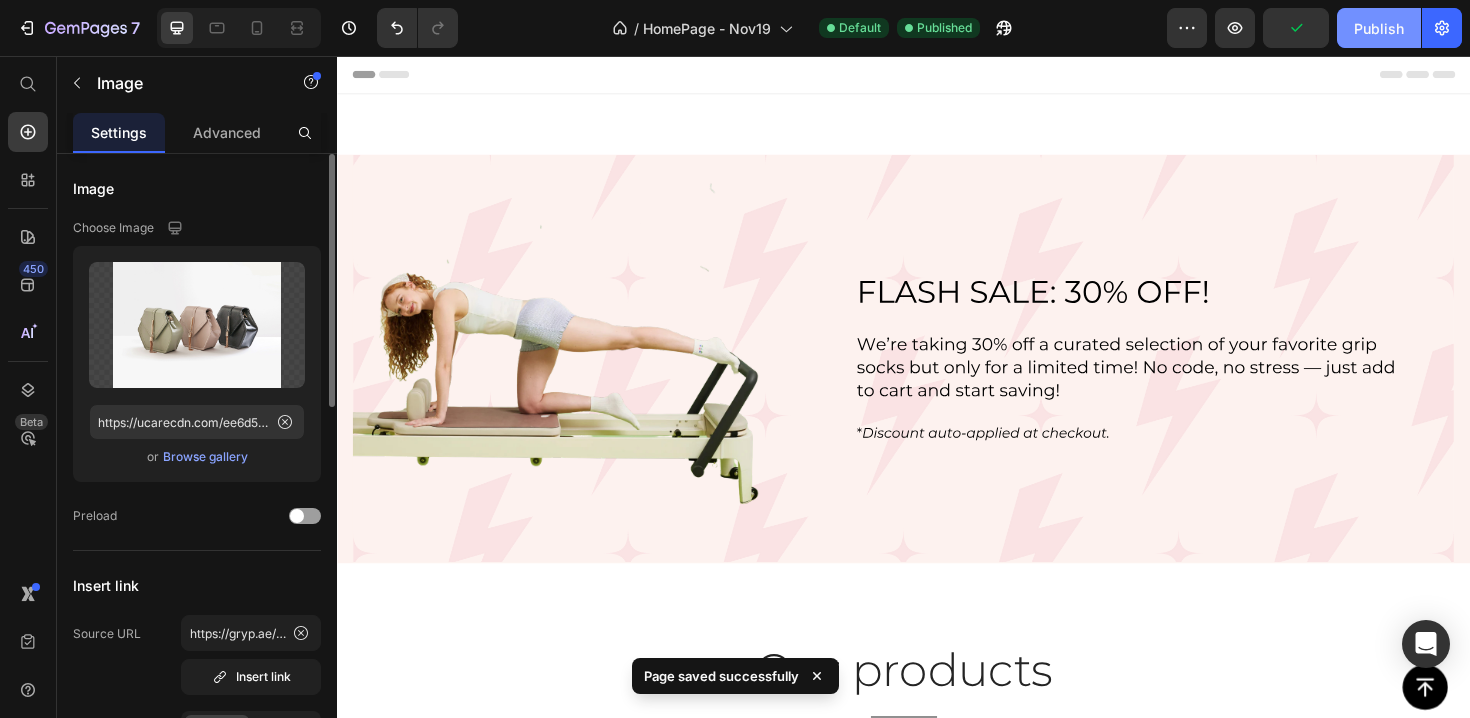 click on "Publish" at bounding box center [1379, 28] 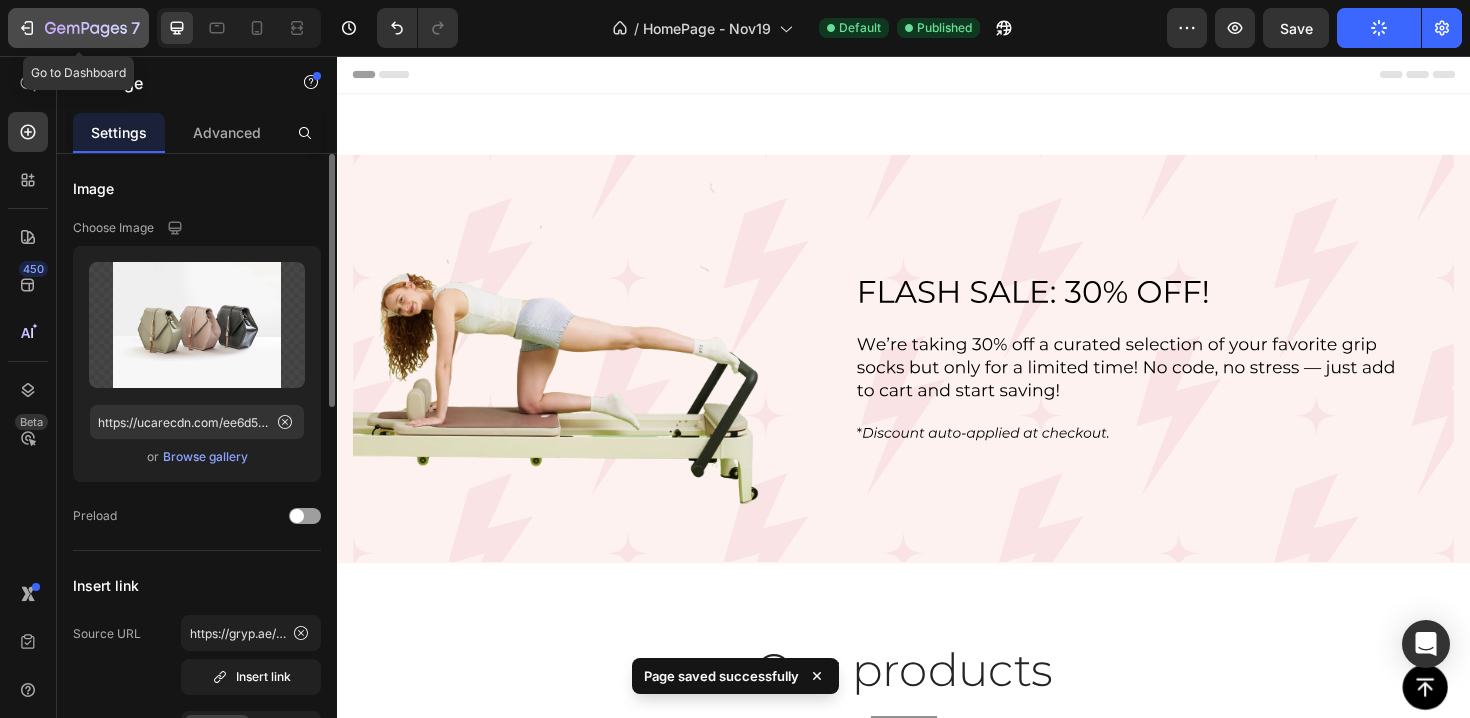 click 